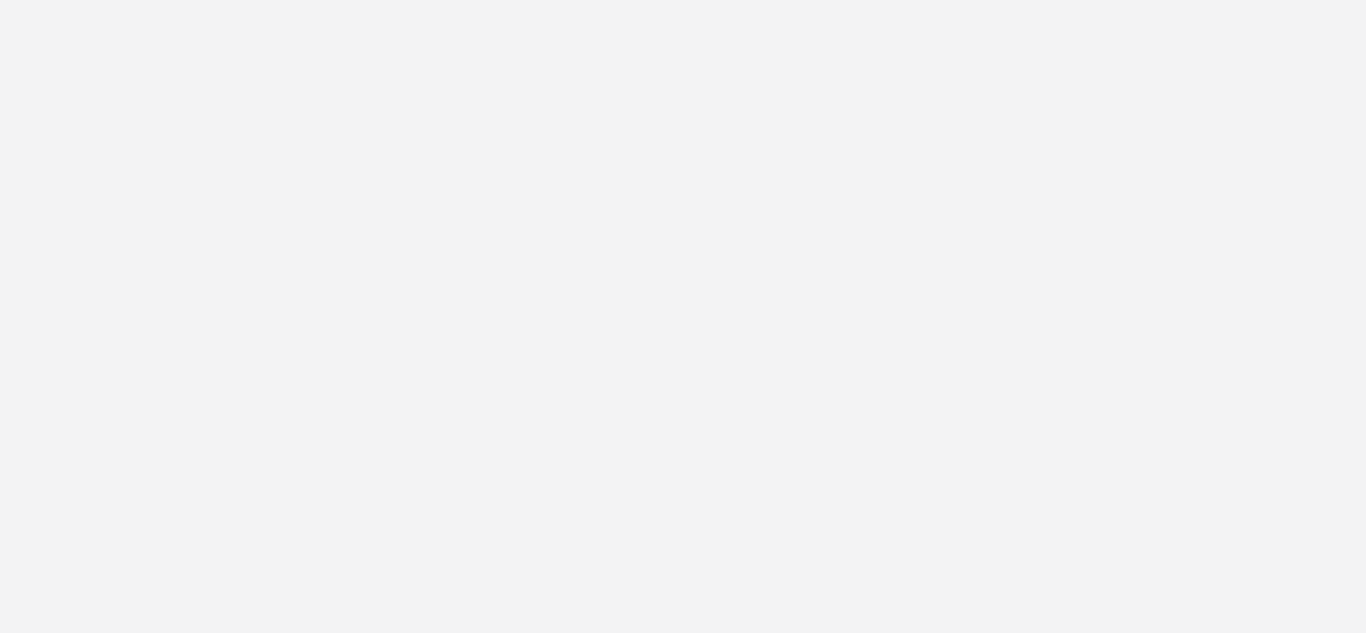 scroll, scrollTop: 0, scrollLeft: 0, axis: both 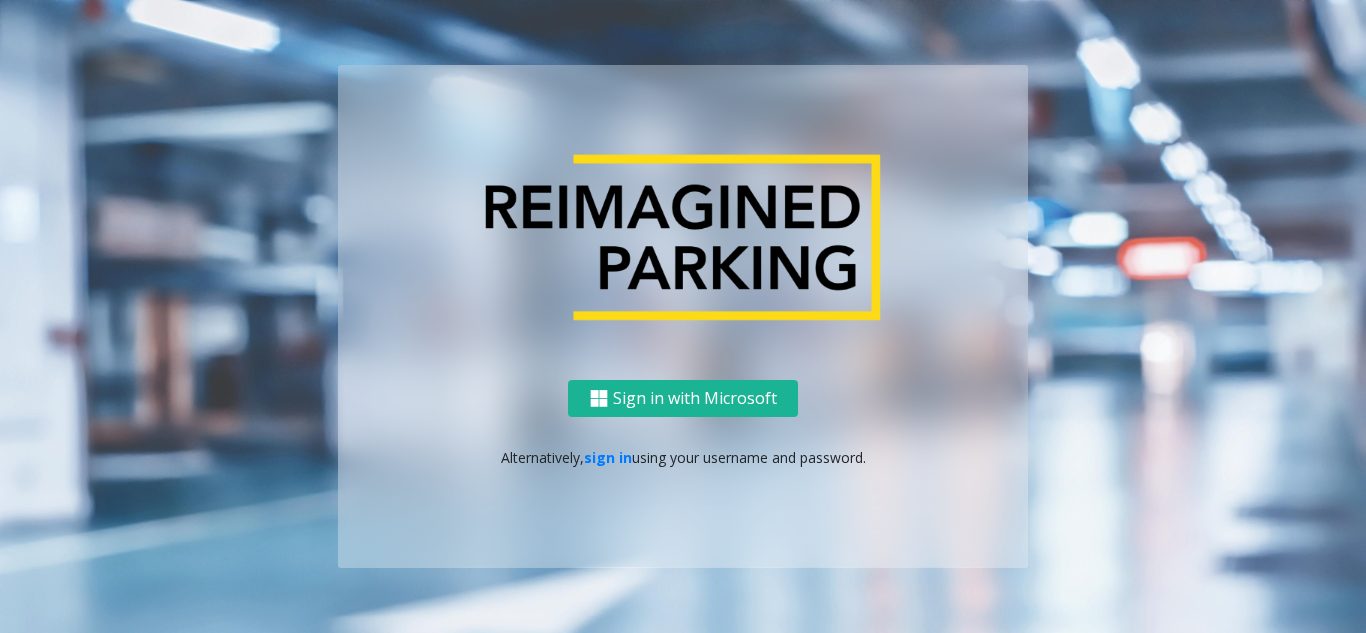 click on "Sign in with Microsoft   Alternatively,   sign in  using your username and password." 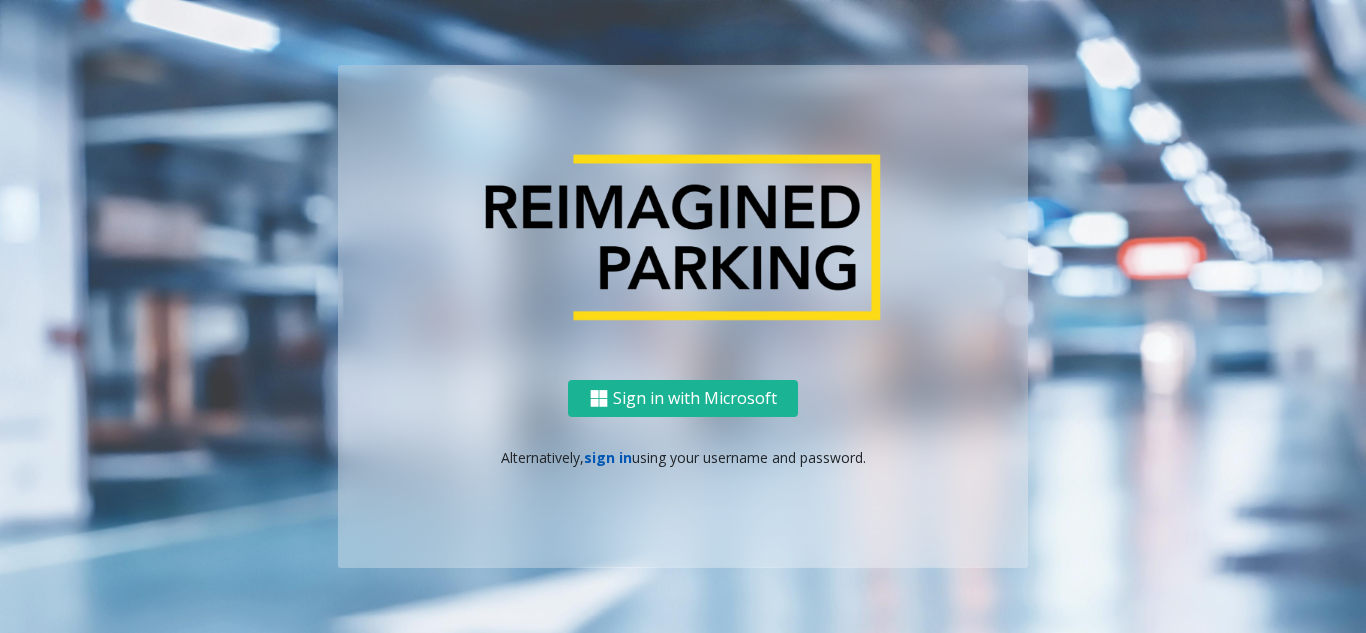 click on "sign in" 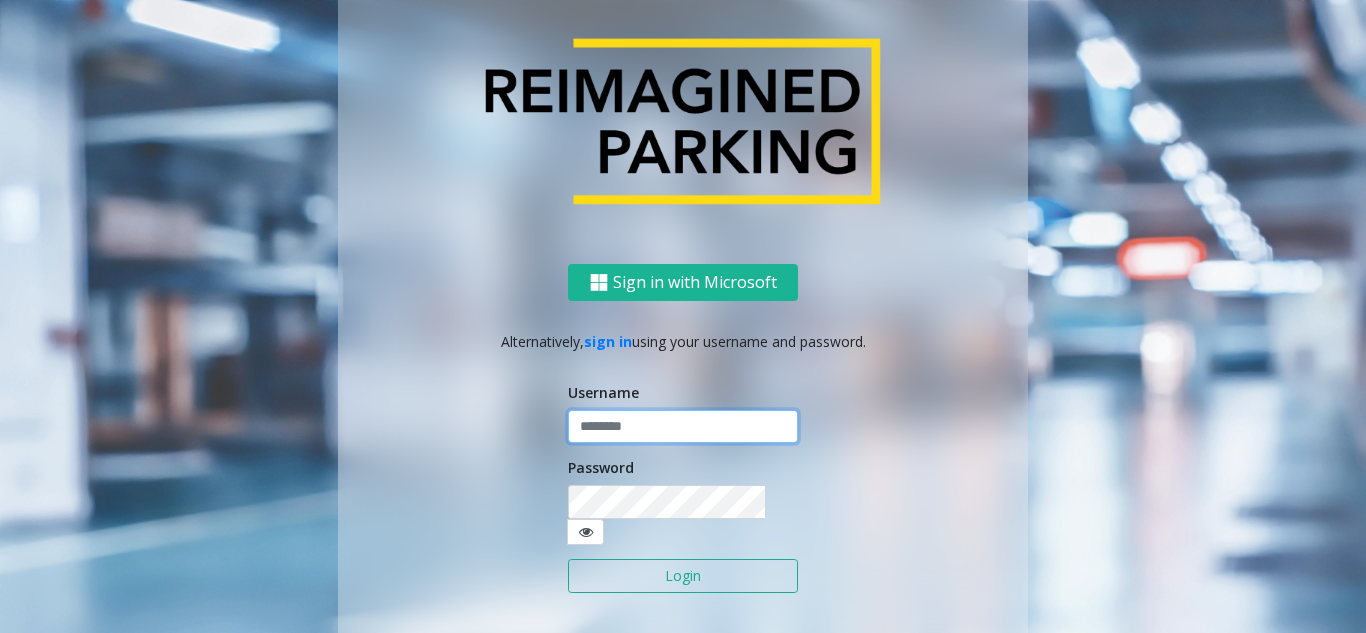 click 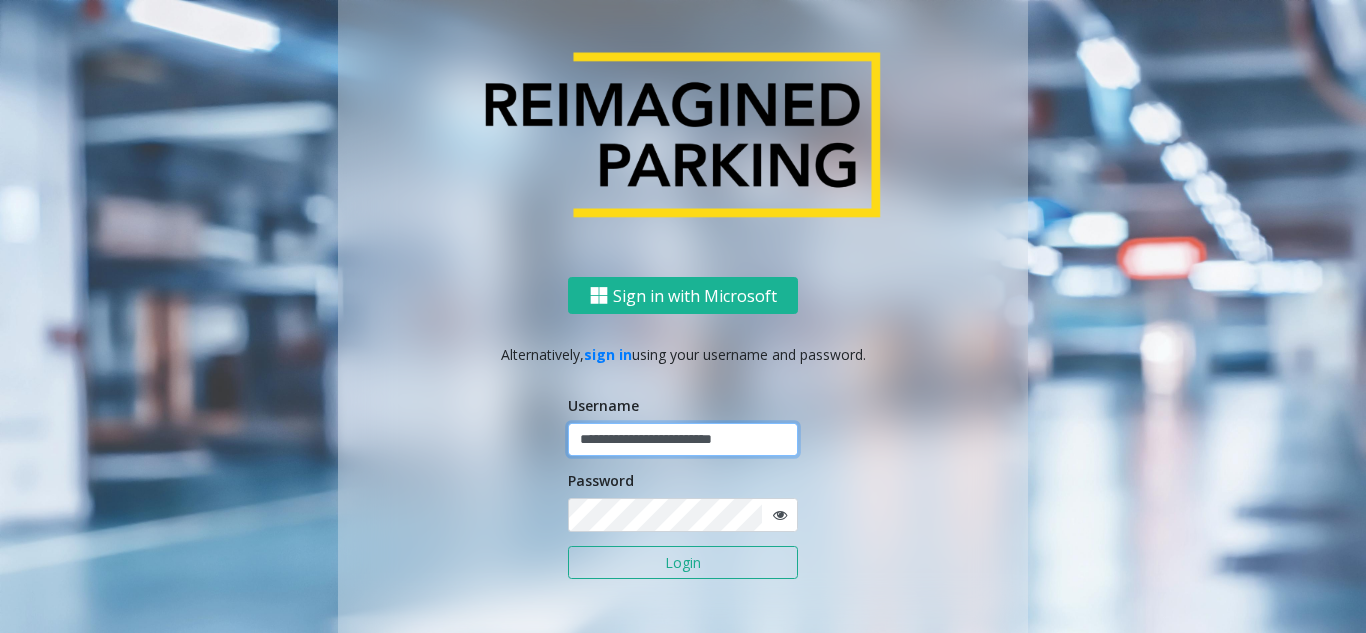 type on "**********" 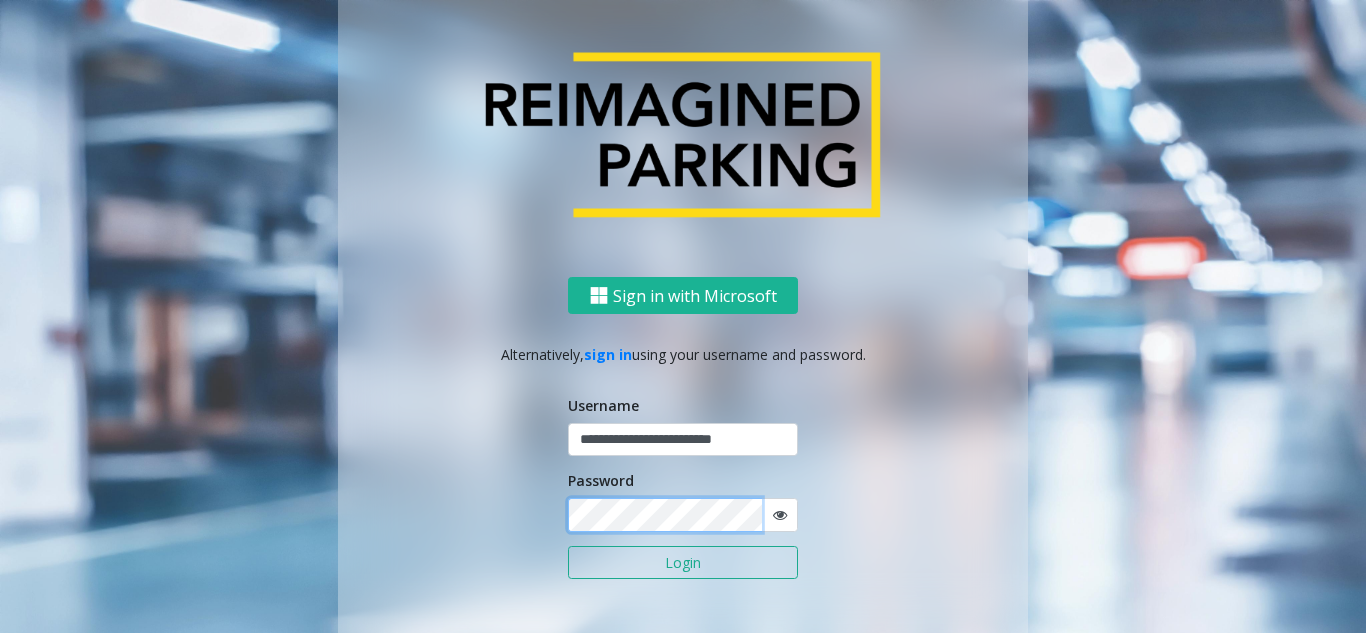 click on "Login" 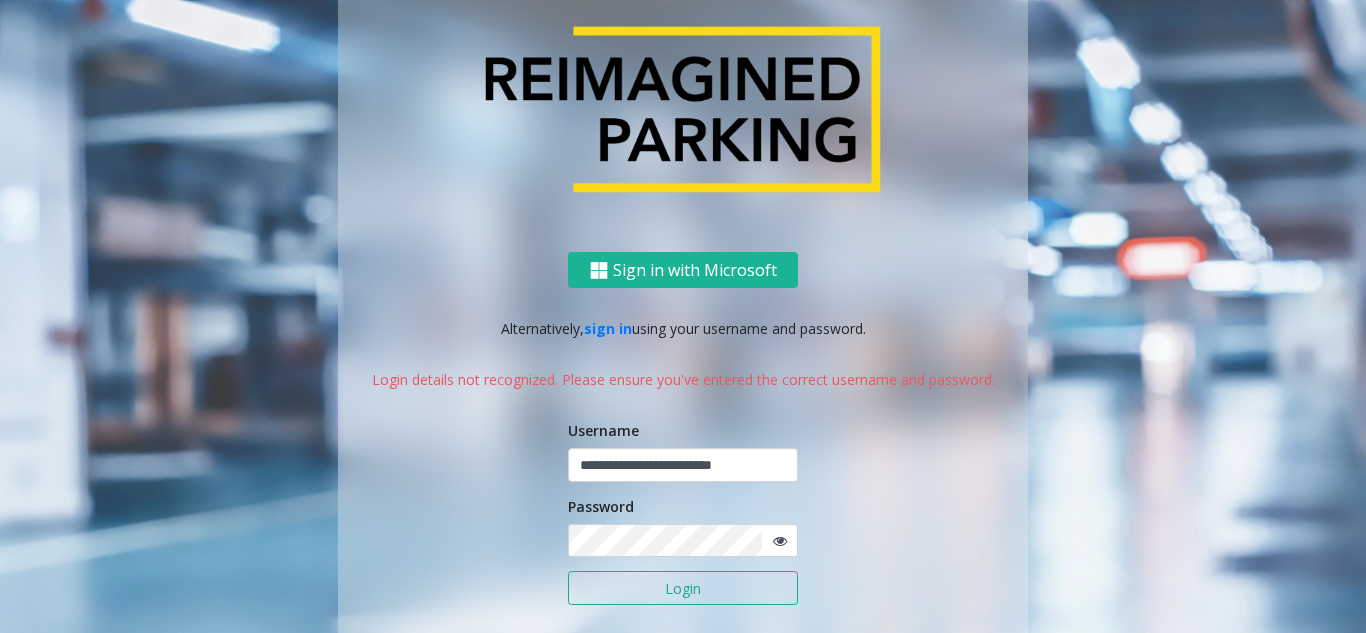 click 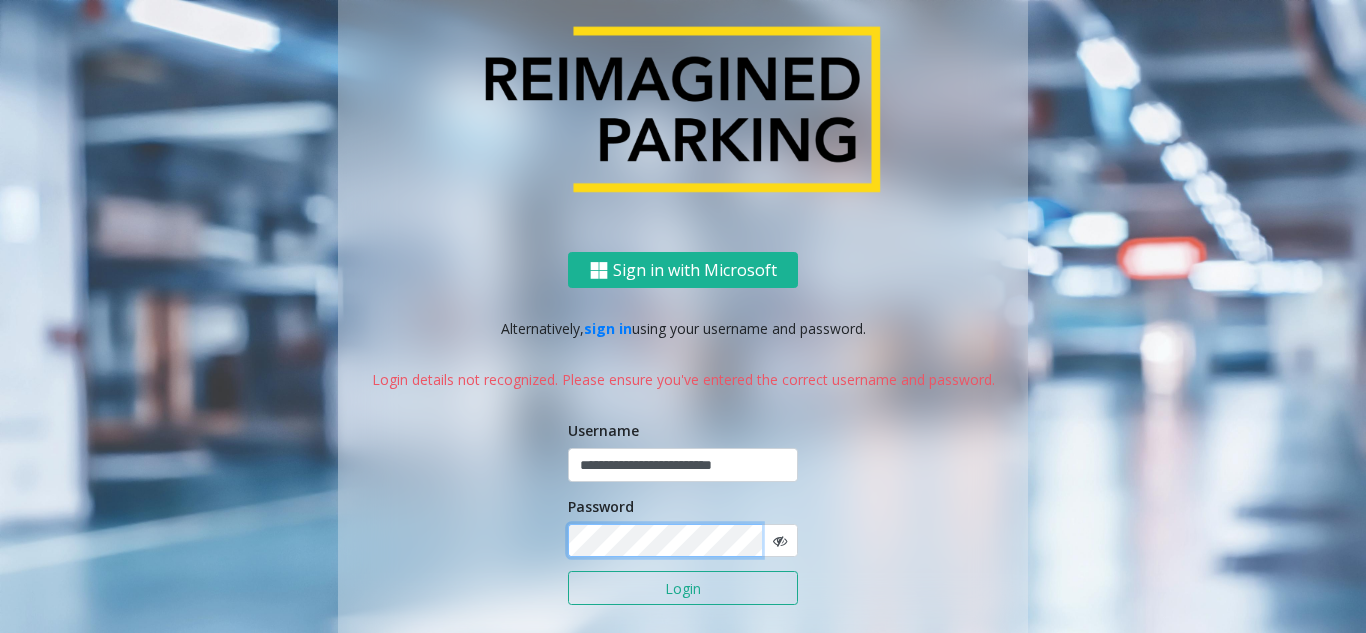 click on "Login" 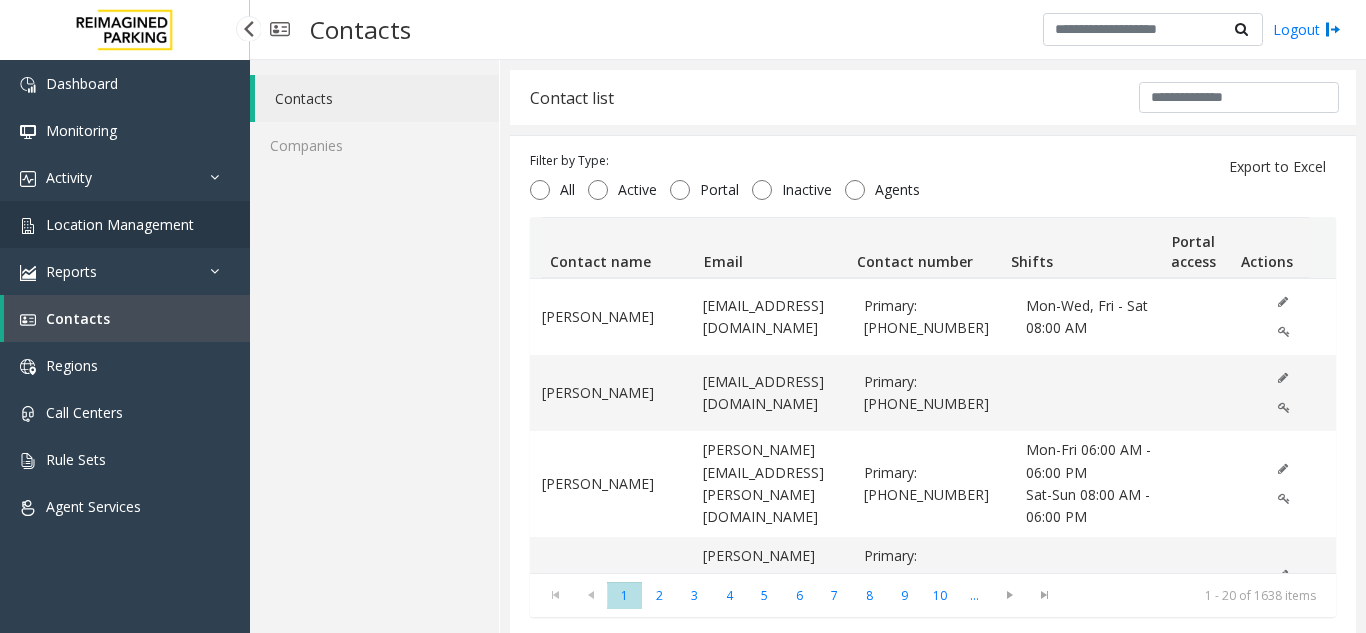 click on "Location Management" at bounding box center (125, 224) 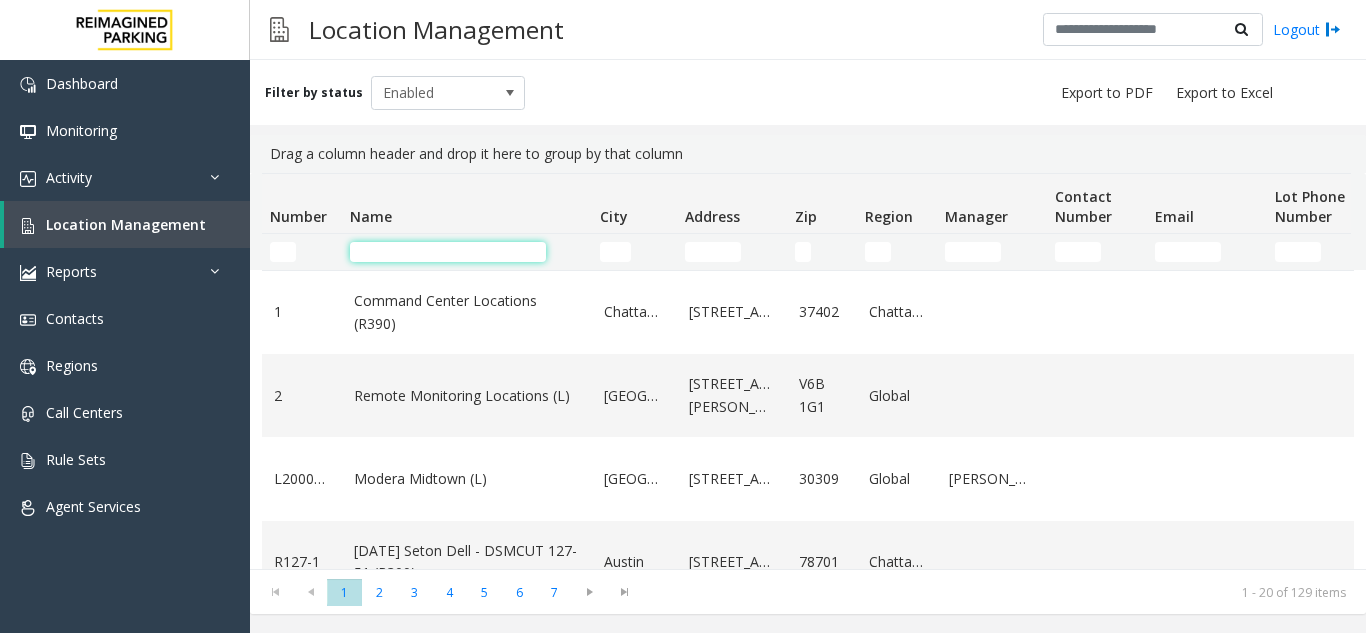 click 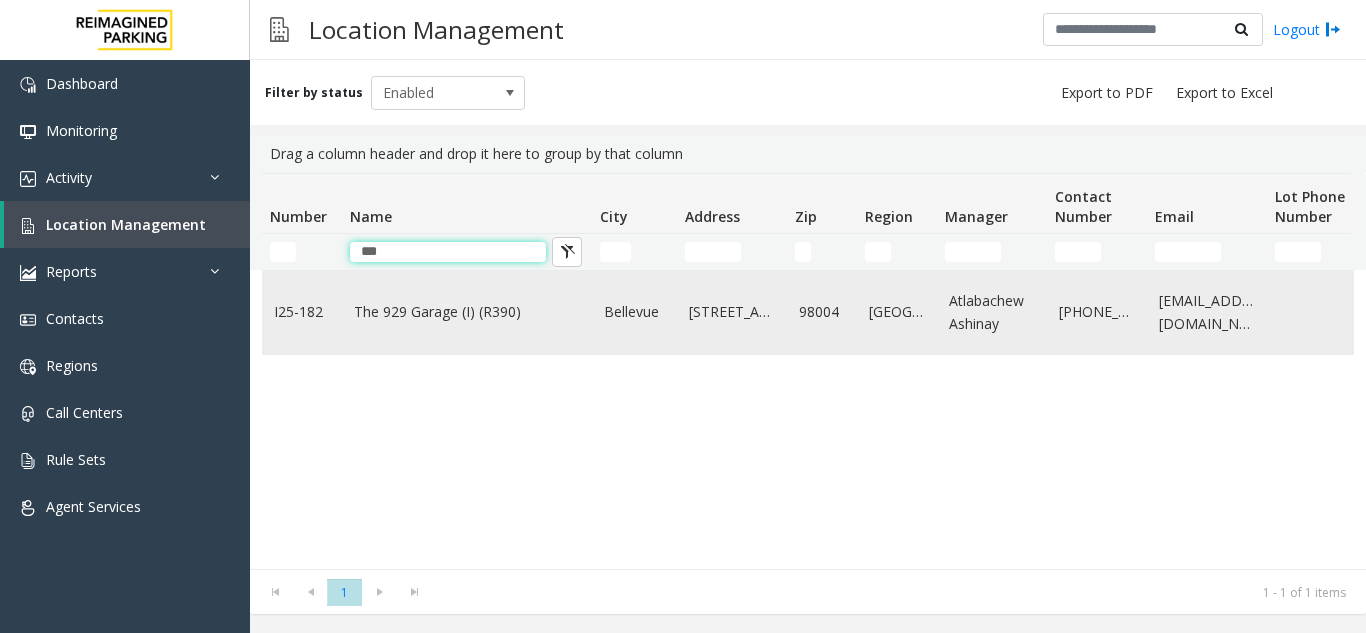 type on "***" 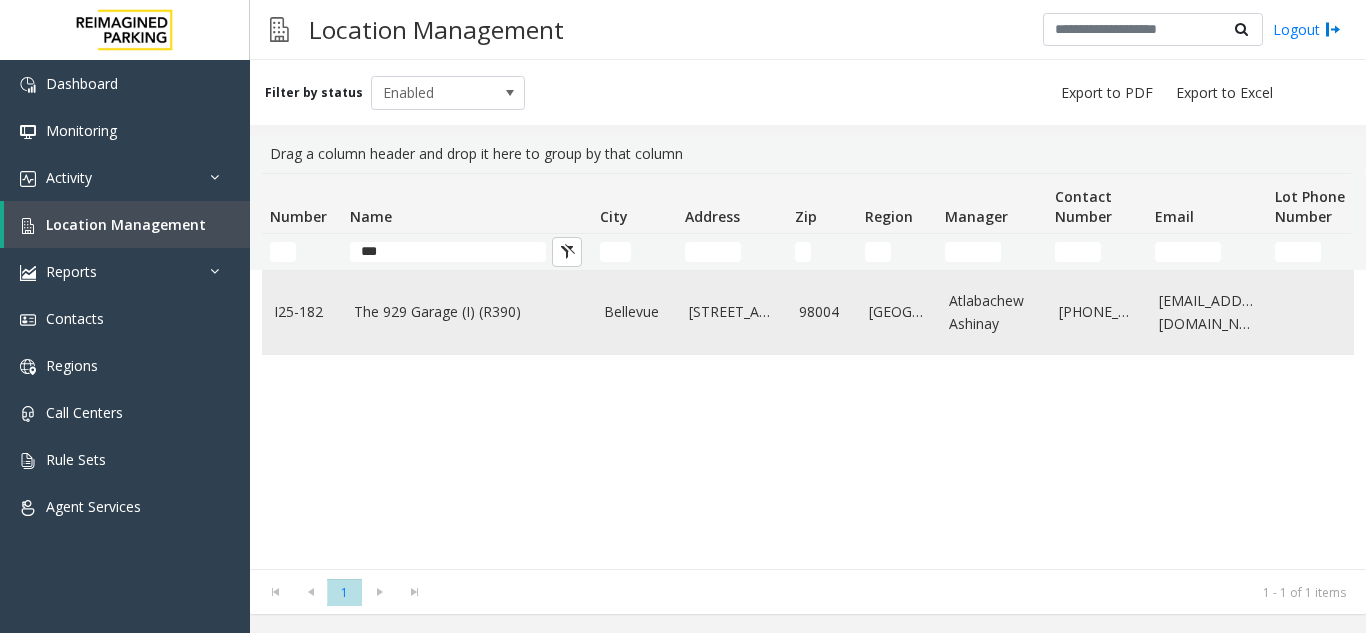 click on "The 929 Garage (I) (R390)" 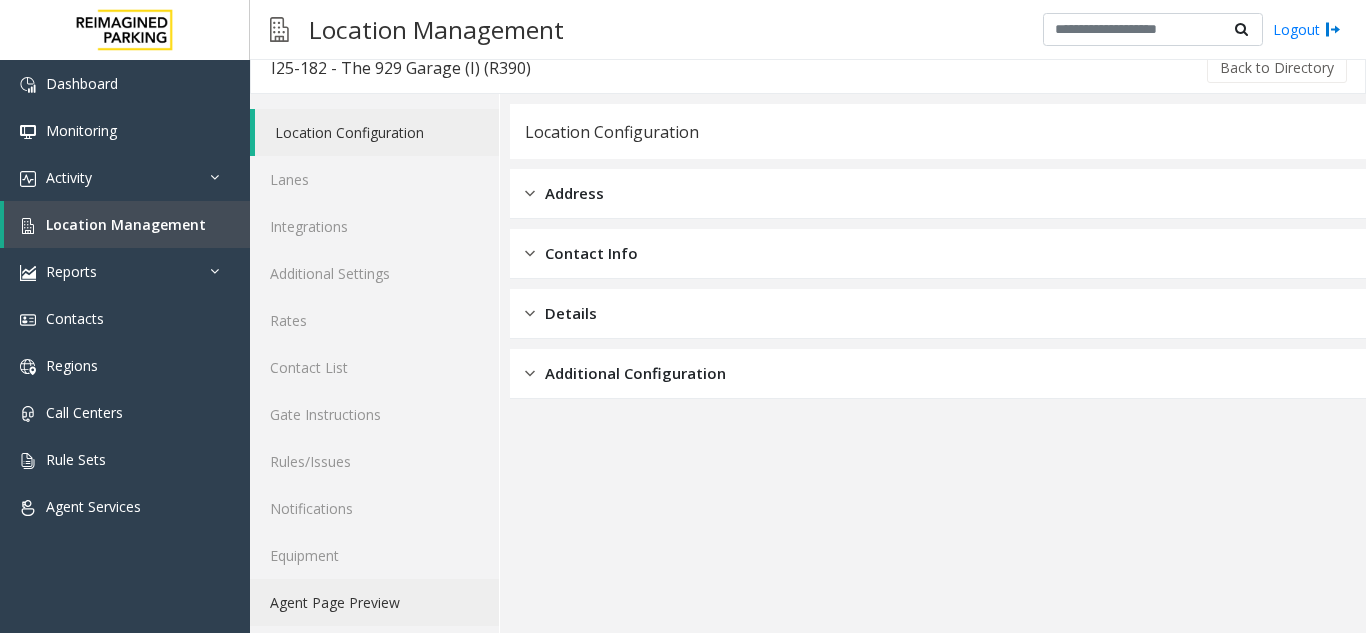 scroll, scrollTop: 26, scrollLeft: 0, axis: vertical 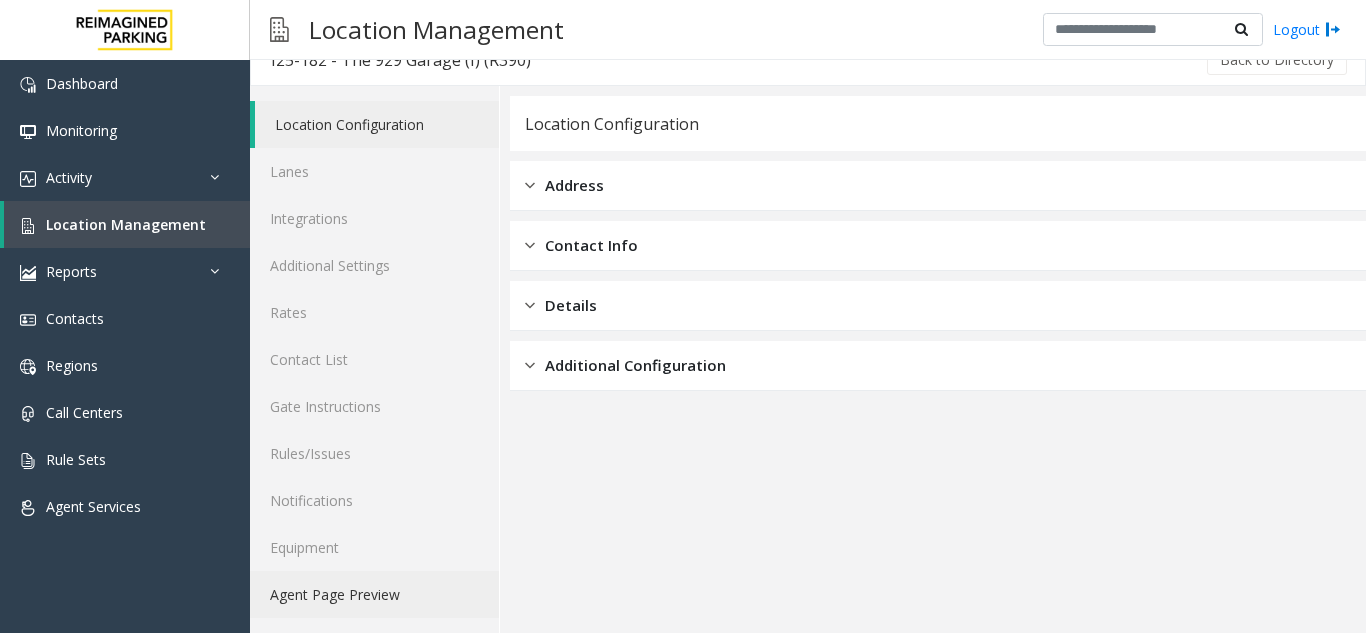 click on "Agent Page Preview" 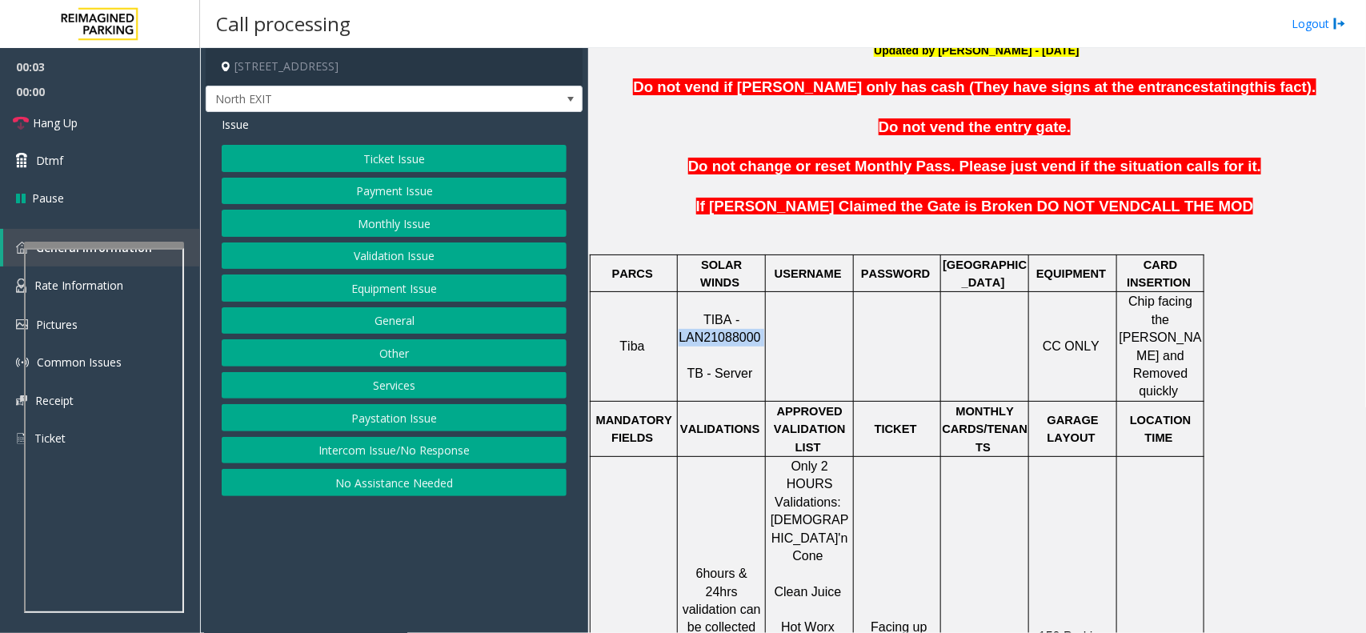 scroll, scrollTop: 0, scrollLeft: 0, axis: both 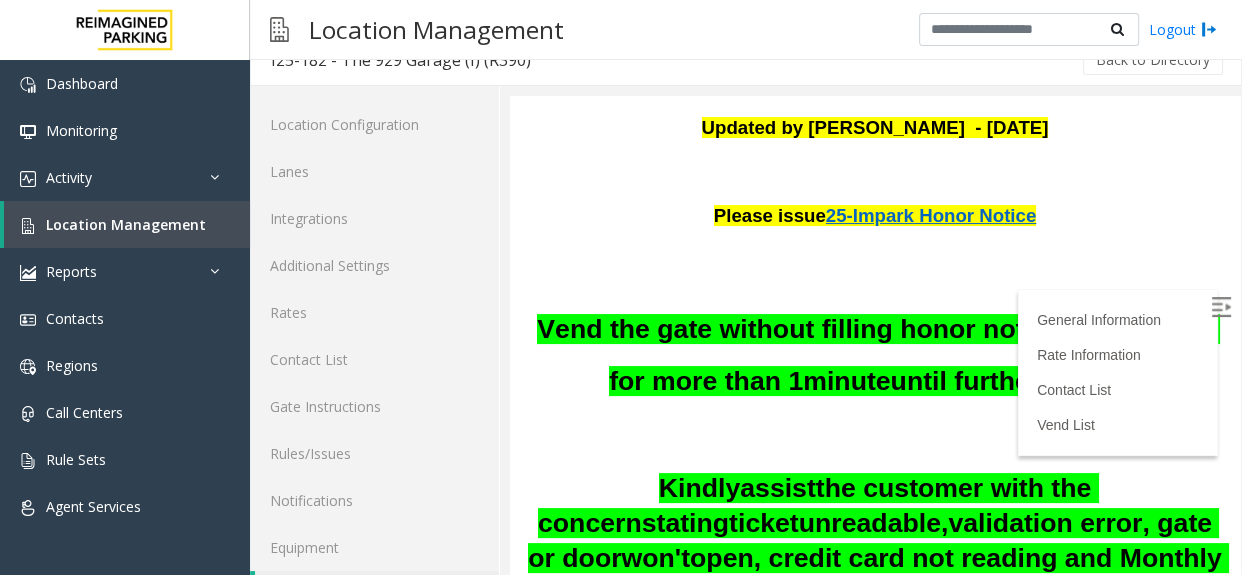 click at bounding box center [875, 437] 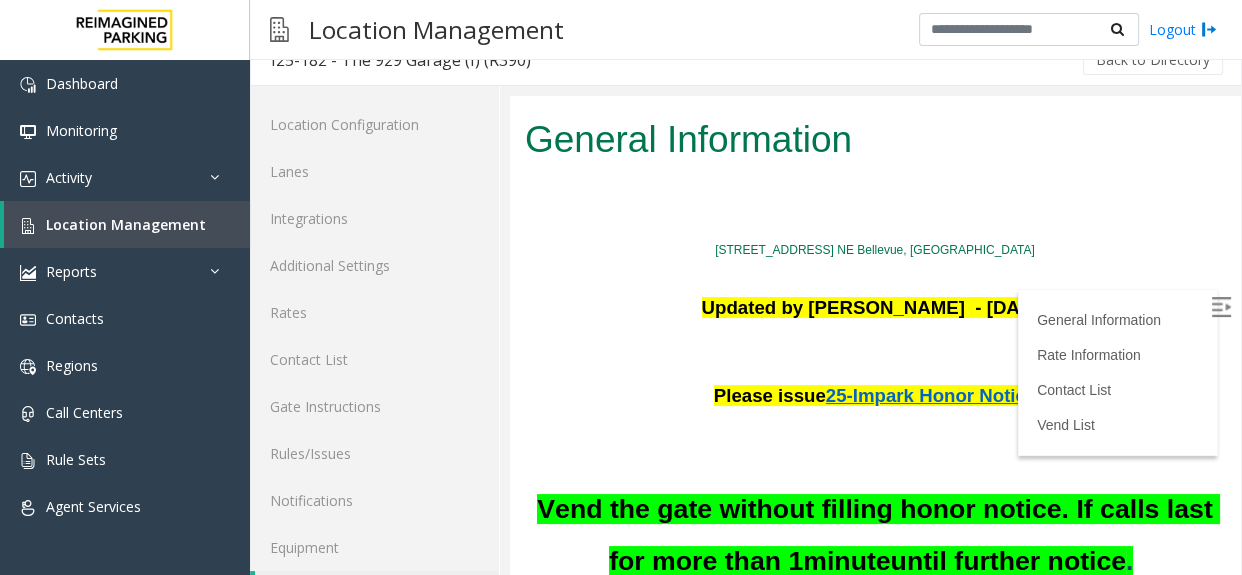 scroll, scrollTop: 118, scrollLeft: 0, axis: vertical 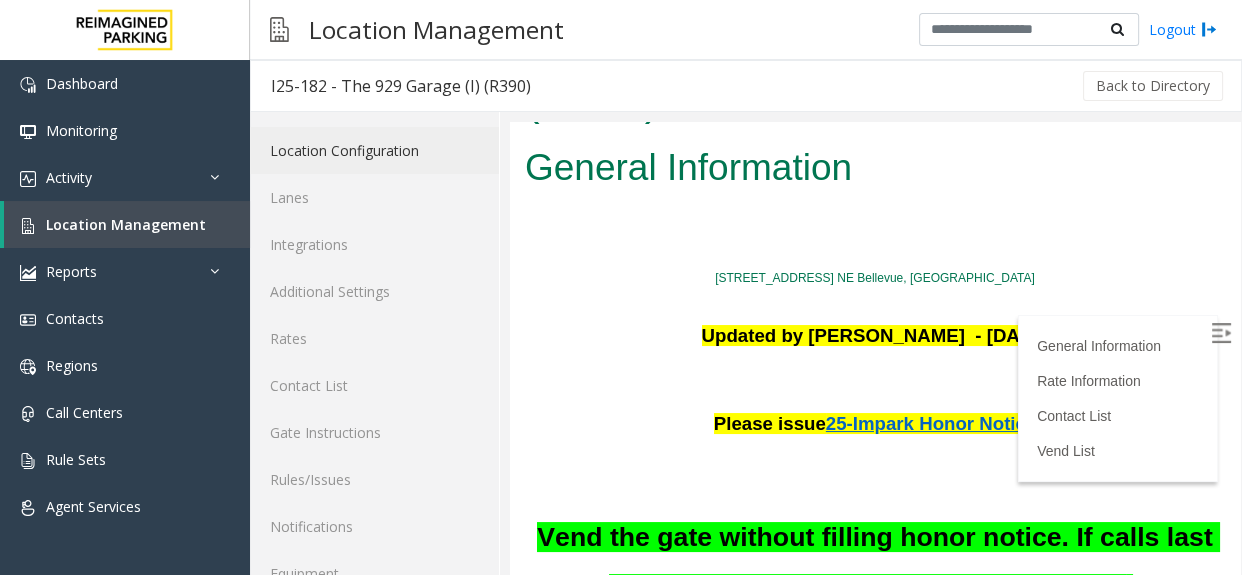 click on "Location Configuration" 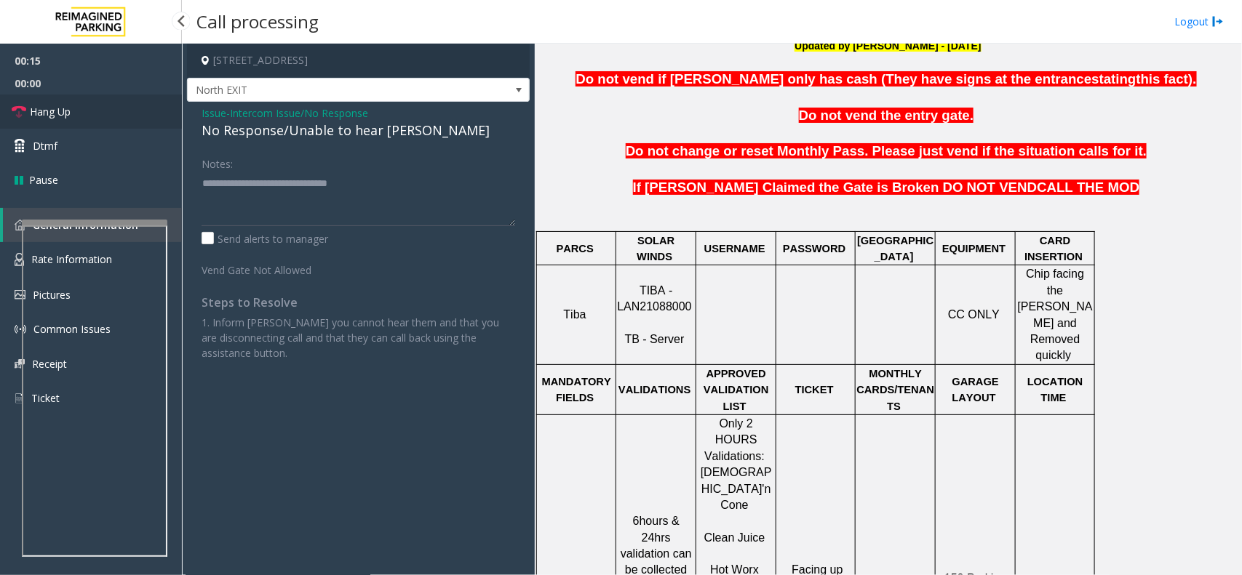 click 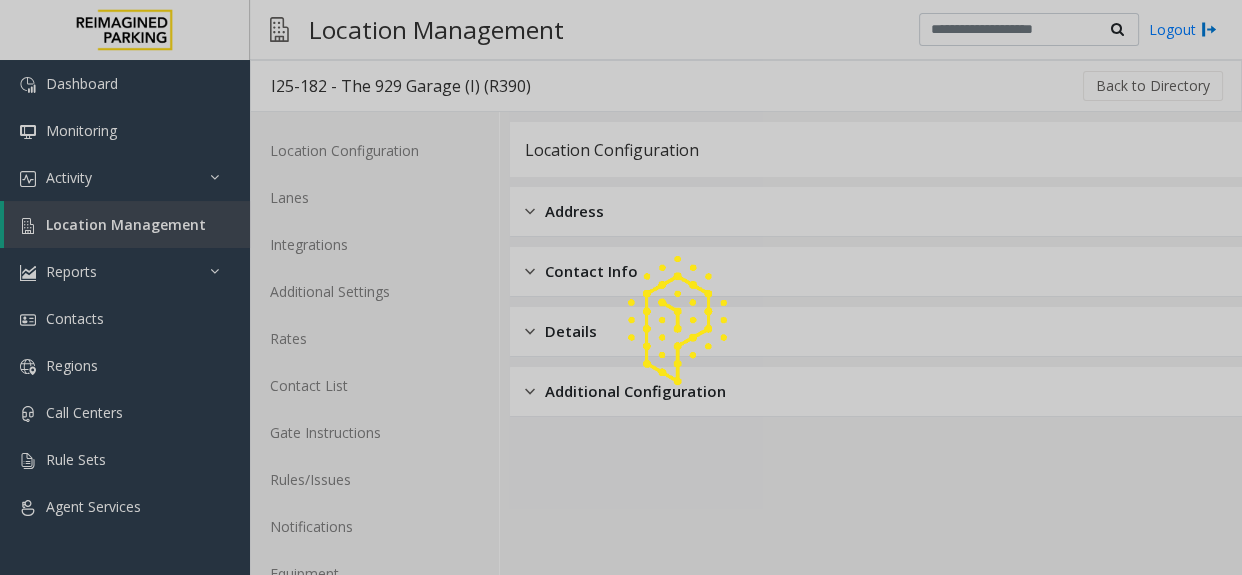click 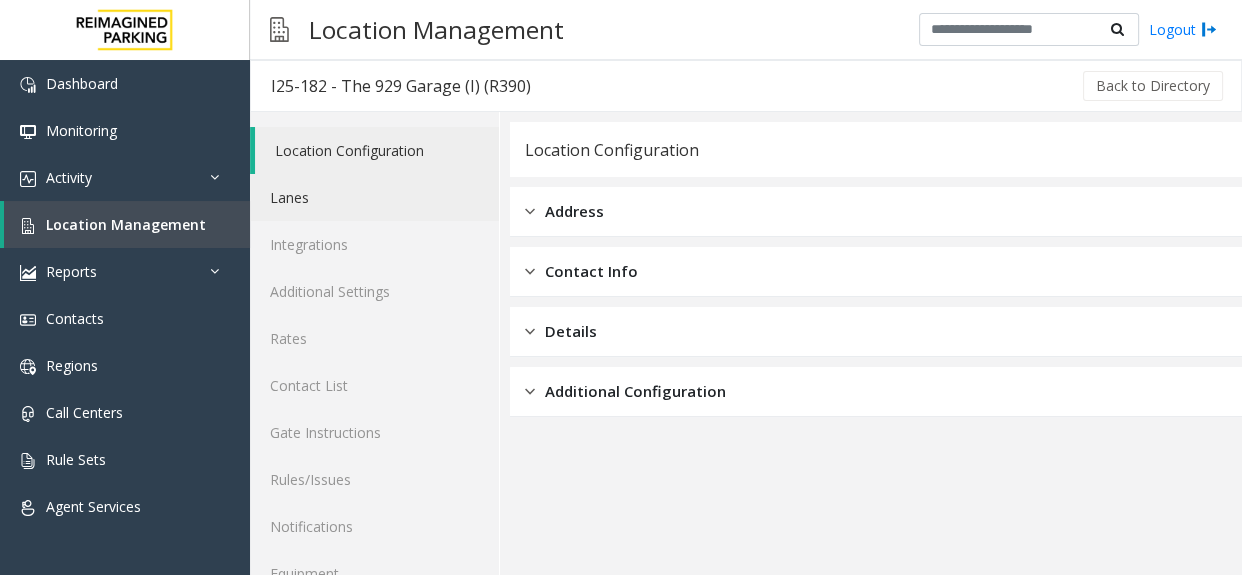 click on "Lanes" 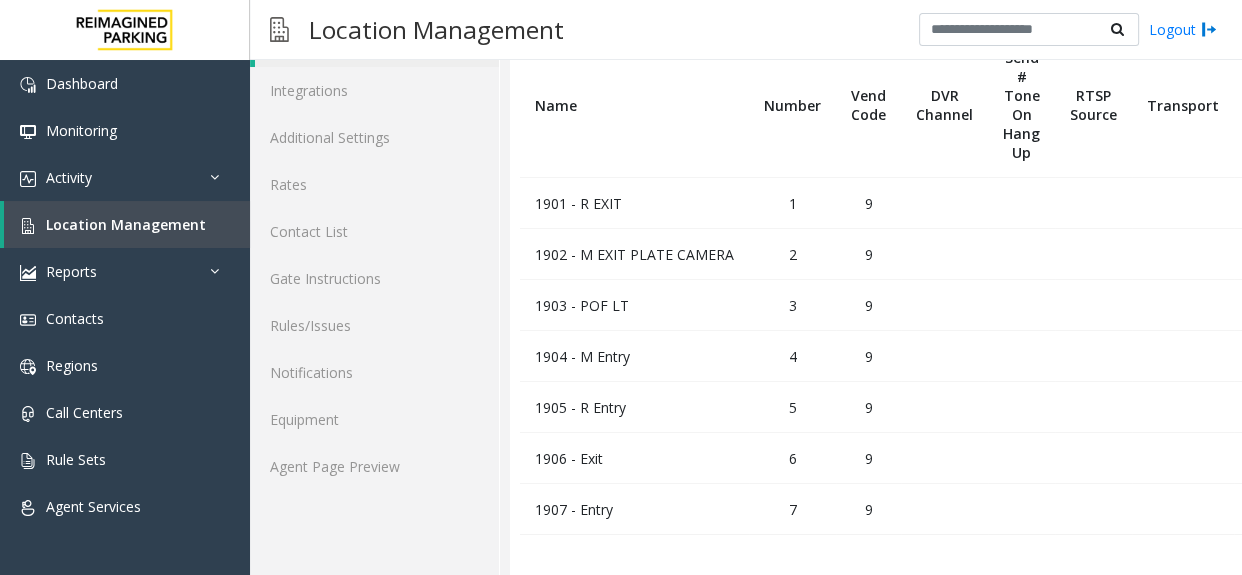 scroll, scrollTop: 165, scrollLeft: 0, axis: vertical 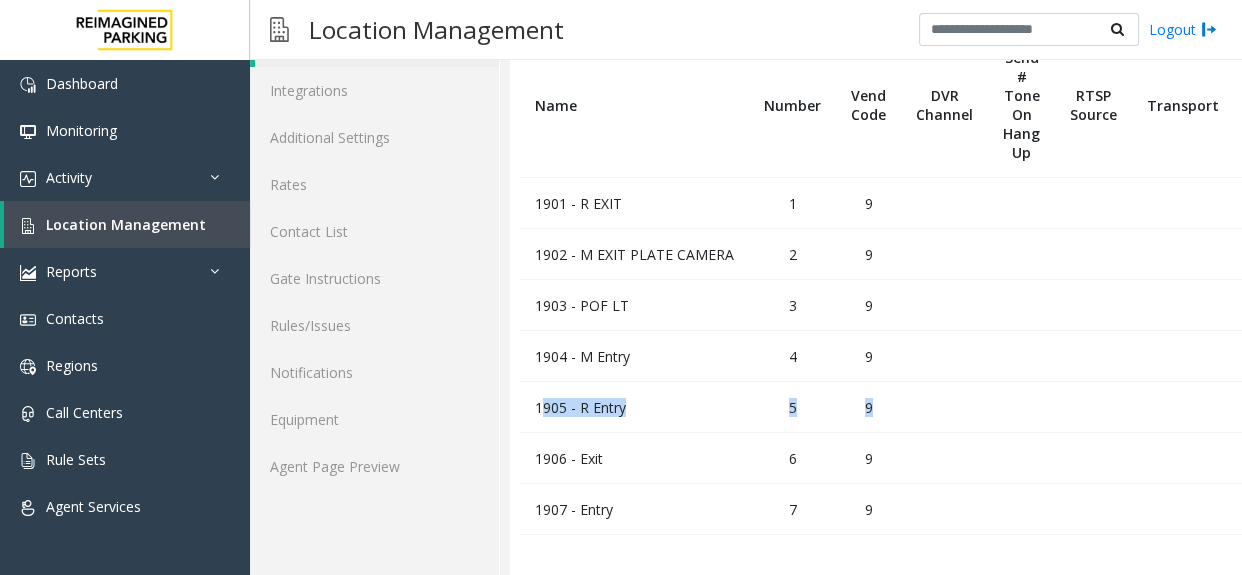 drag, startPoint x: 546, startPoint y: 388, endPoint x: 887, endPoint y: 402, distance: 341.28726 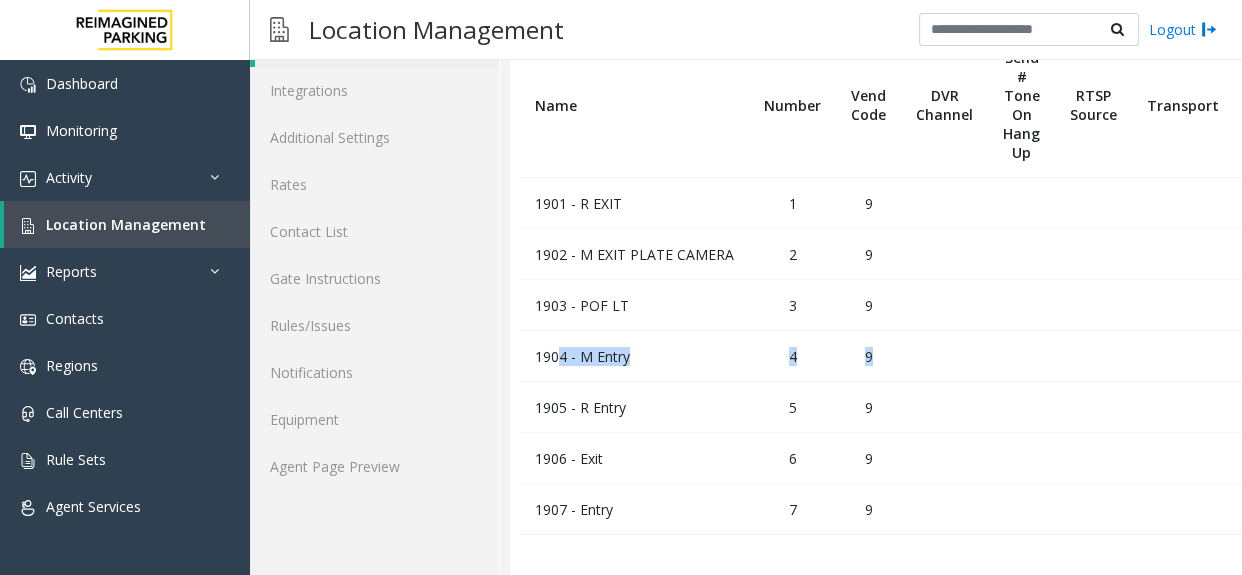 drag, startPoint x: 556, startPoint y: 349, endPoint x: 1025, endPoint y: 346, distance: 469.00958 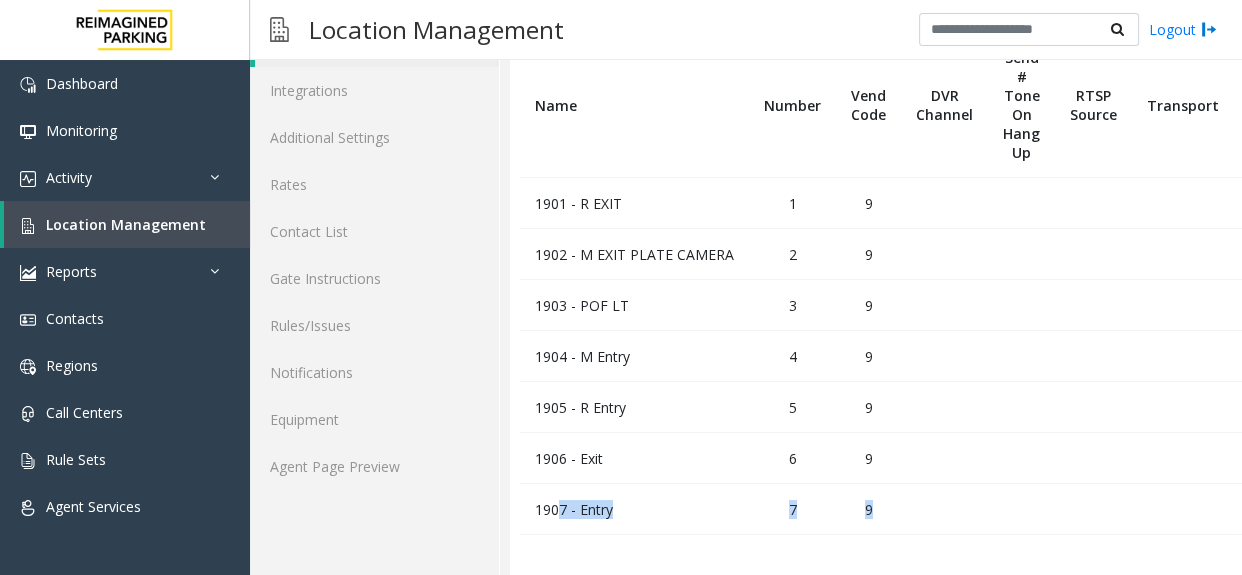 drag, startPoint x: 556, startPoint y: 486, endPoint x: 878, endPoint y: 505, distance: 322.56006 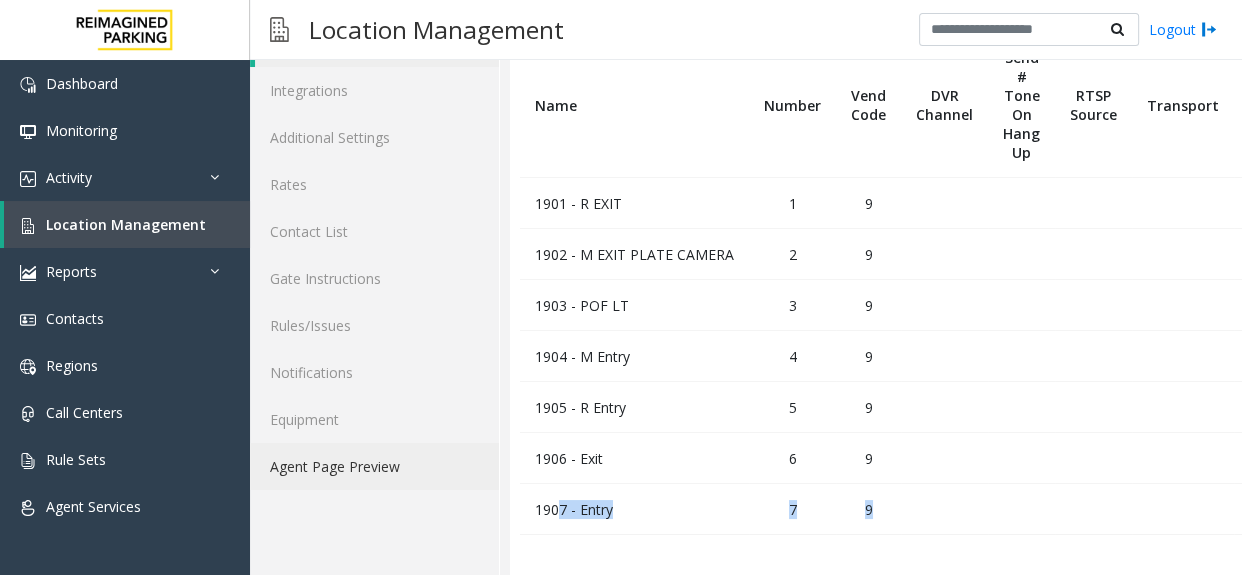 click on "Agent Page Preview" 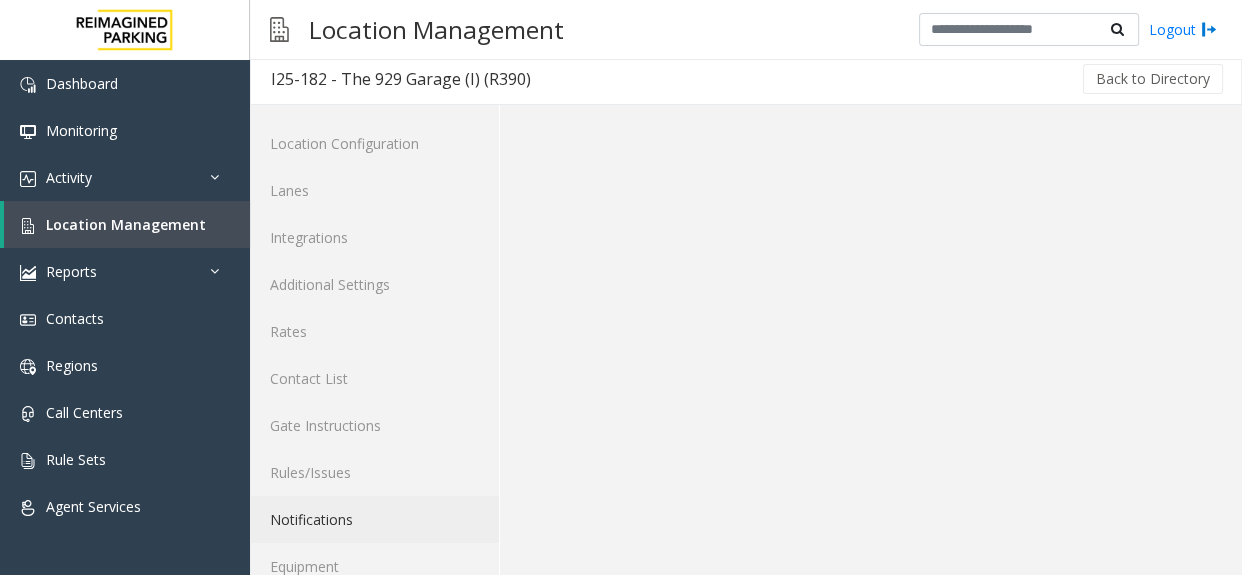 scroll, scrollTop: 0, scrollLeft: 0, axis: both 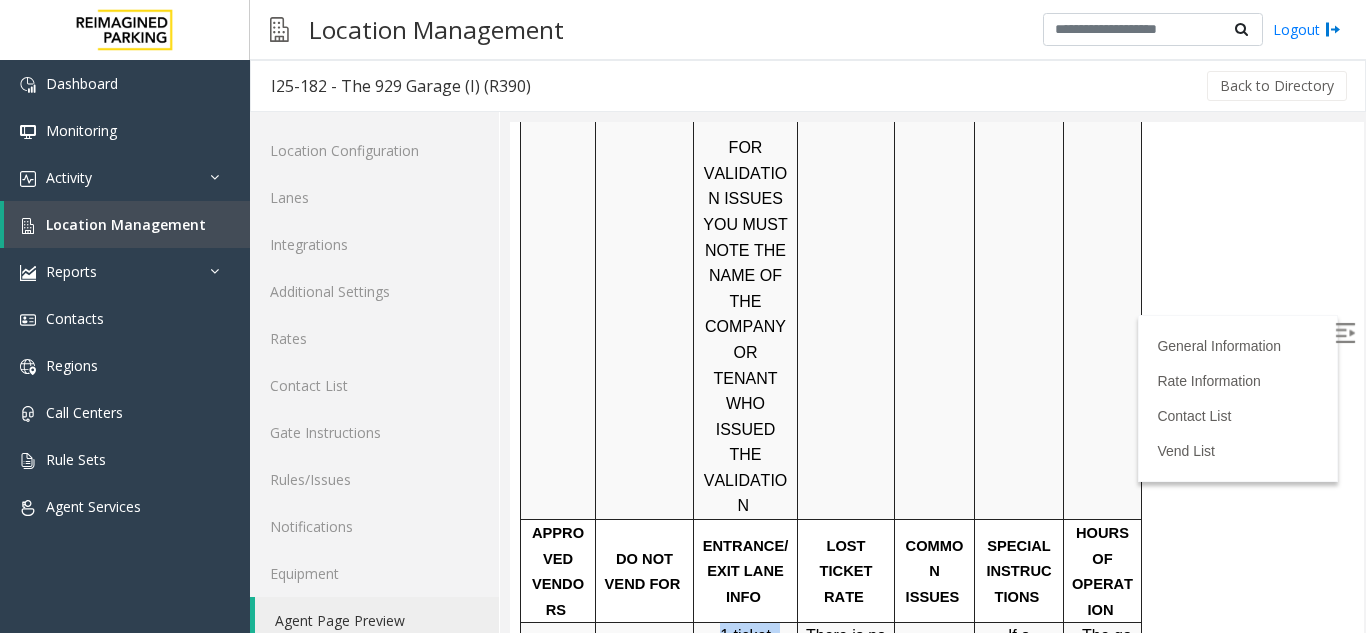 drag, startPoint x: 737, startPoint y: 438, endPoint x: 760, endPoint y: 496, distance: 62.39391 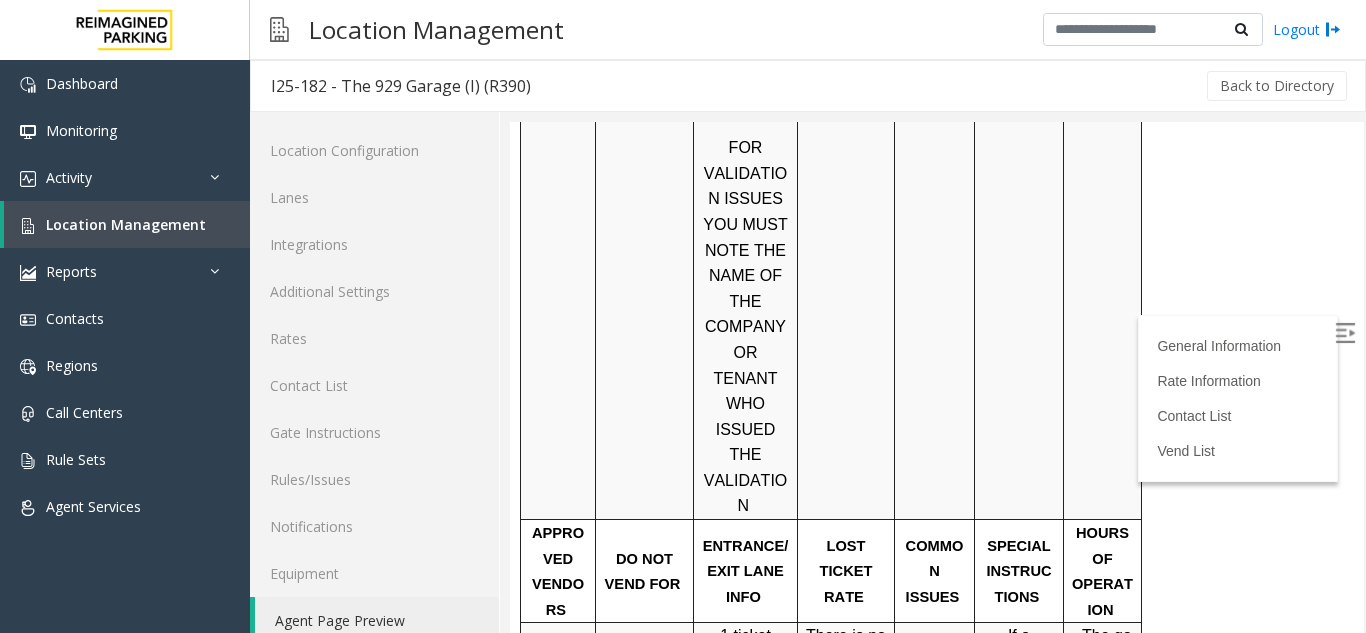 drag, startPoint x: 704, startPoint y: 422, endPoint x: 762, endPoint y: 476, distance: 79.24645 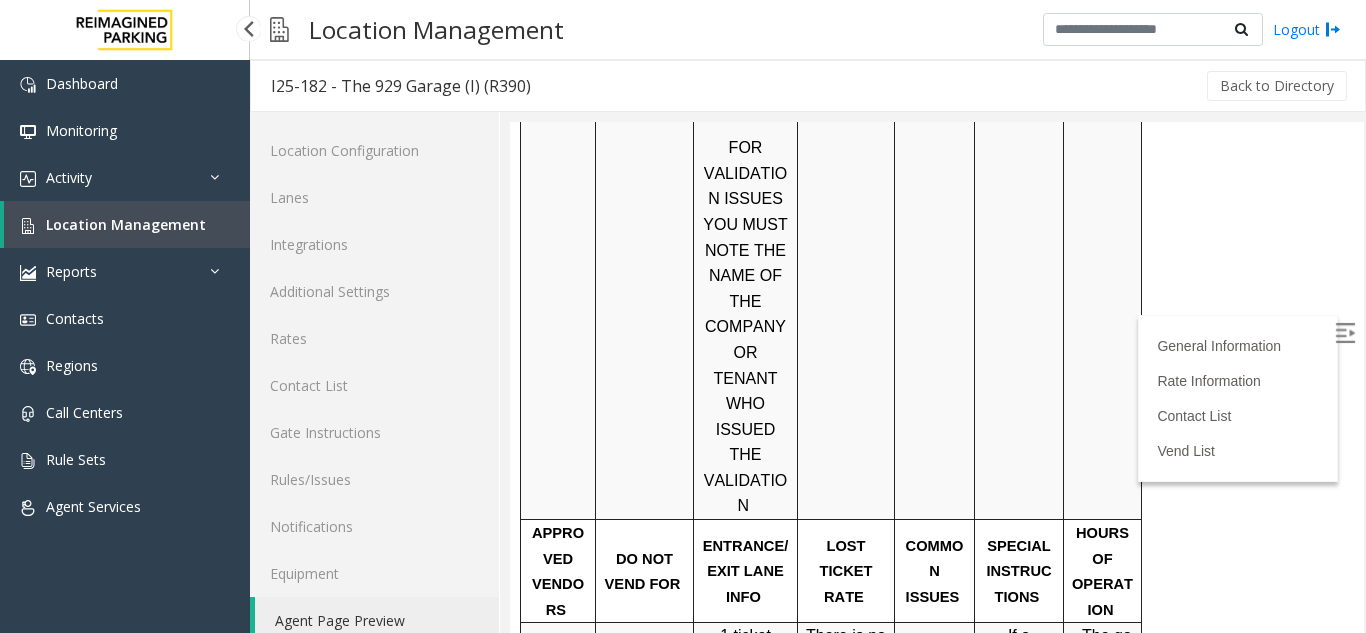 click on "Location Management" at bounding box center [126, 224] 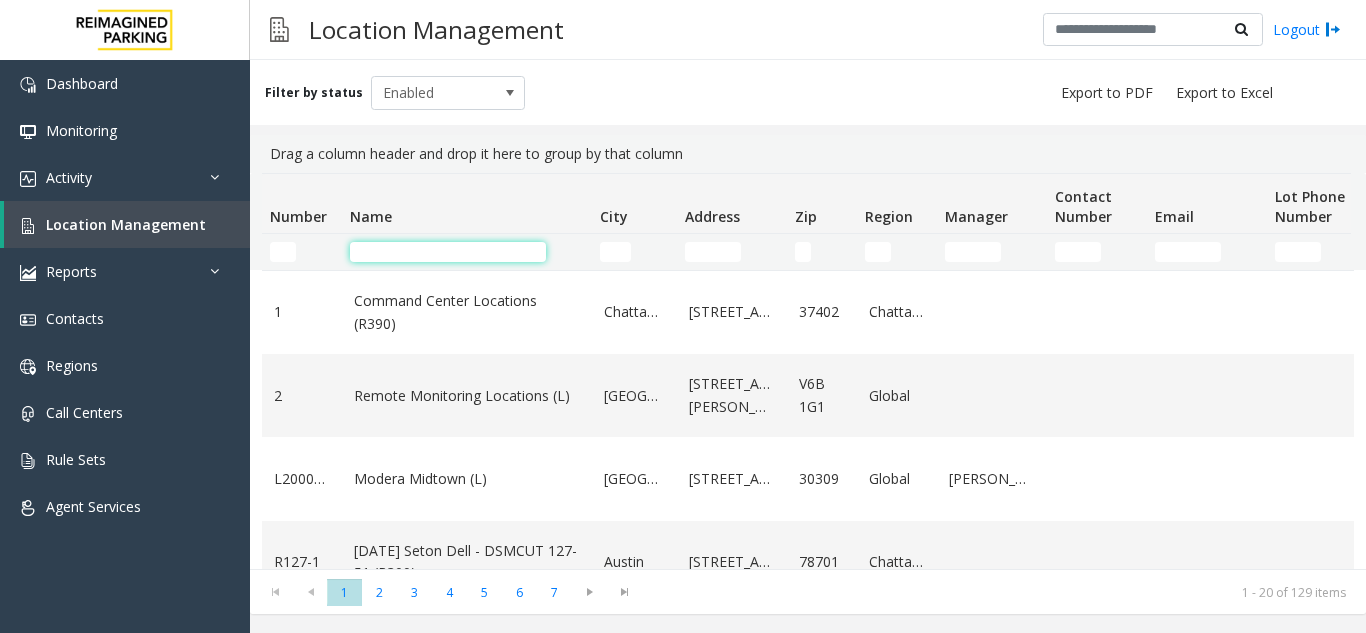 click 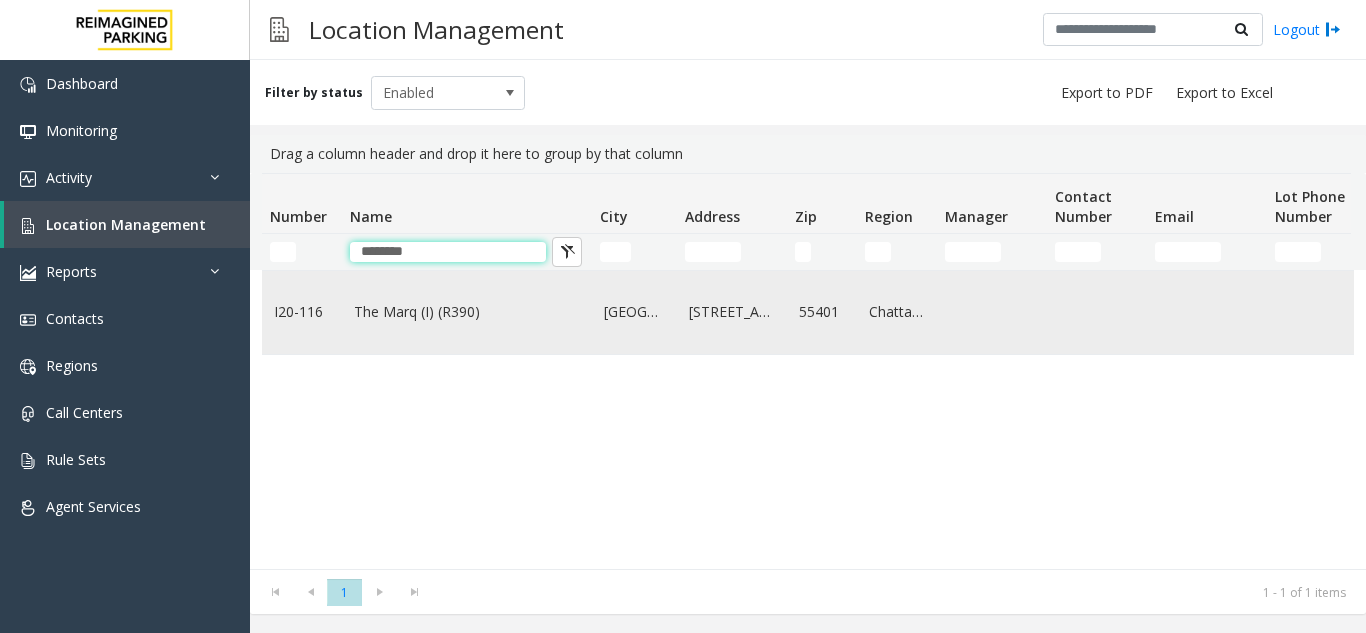 type on "********" 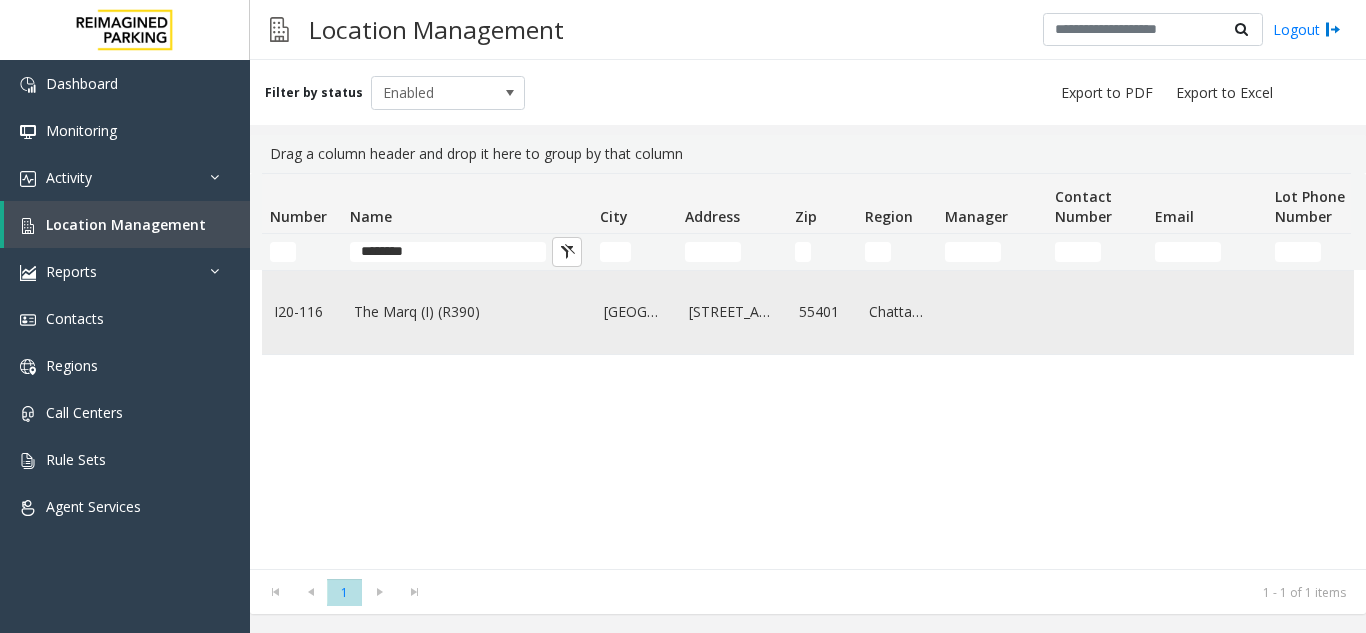 click on "The Marq (I) (R390)" 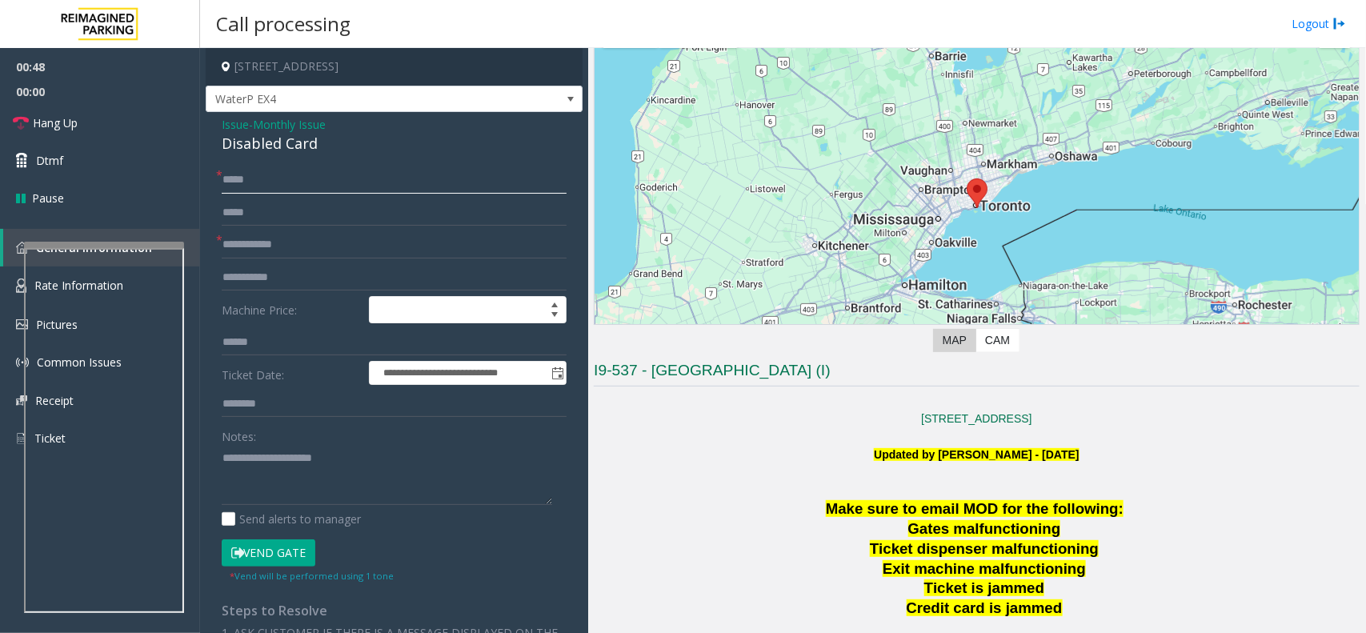 scroll, scrollTop: 26, scrollLeft: 0, axis: vertical 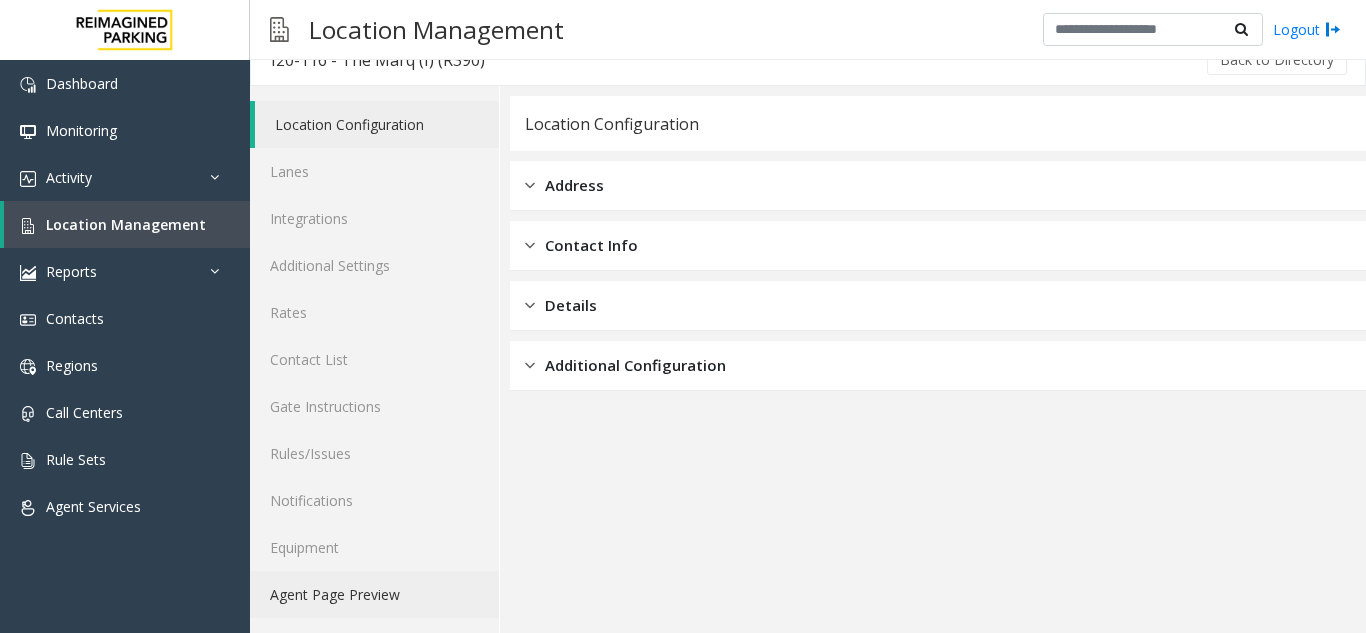 click on "Agent Page Preview" 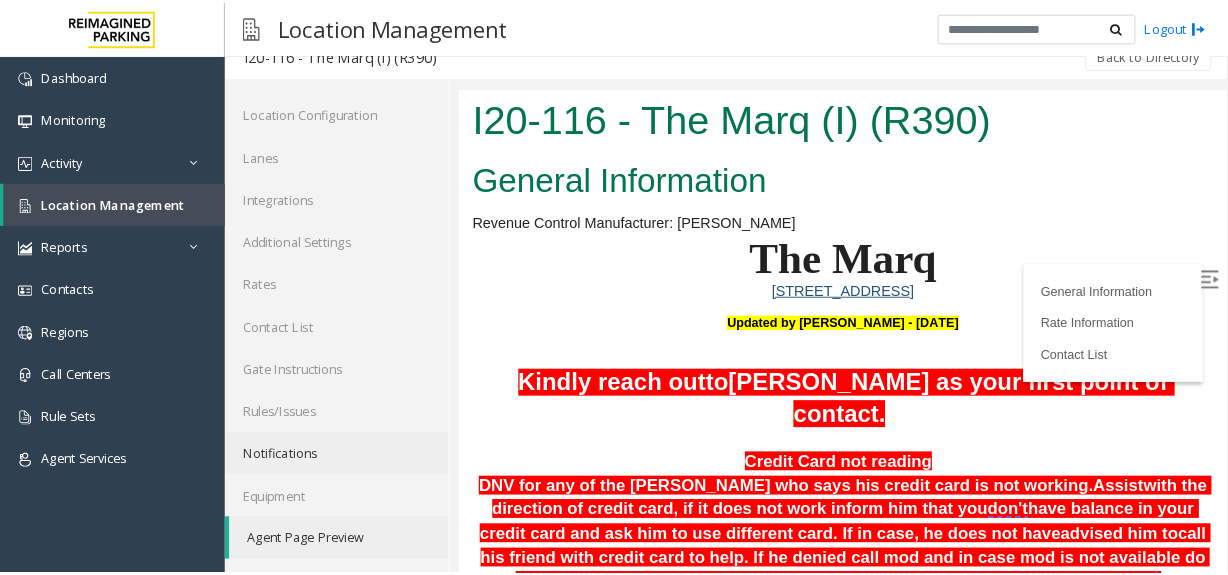scroll, scrollTop: 200, scrollLeft: 0, axis: vertical 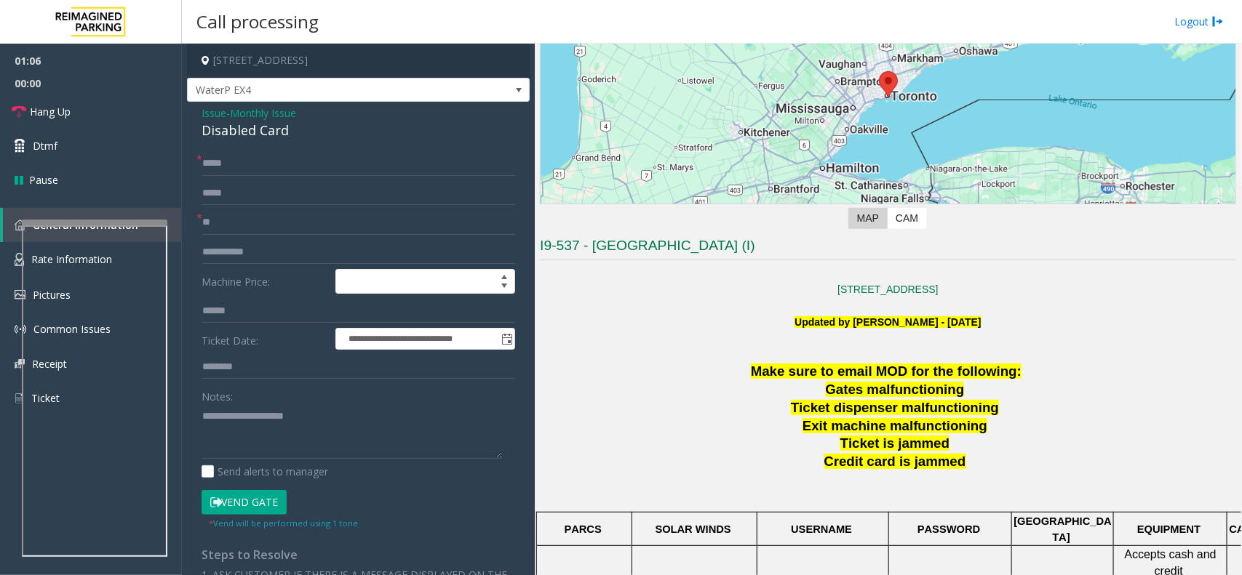 click at bounding box center [1221, 307] 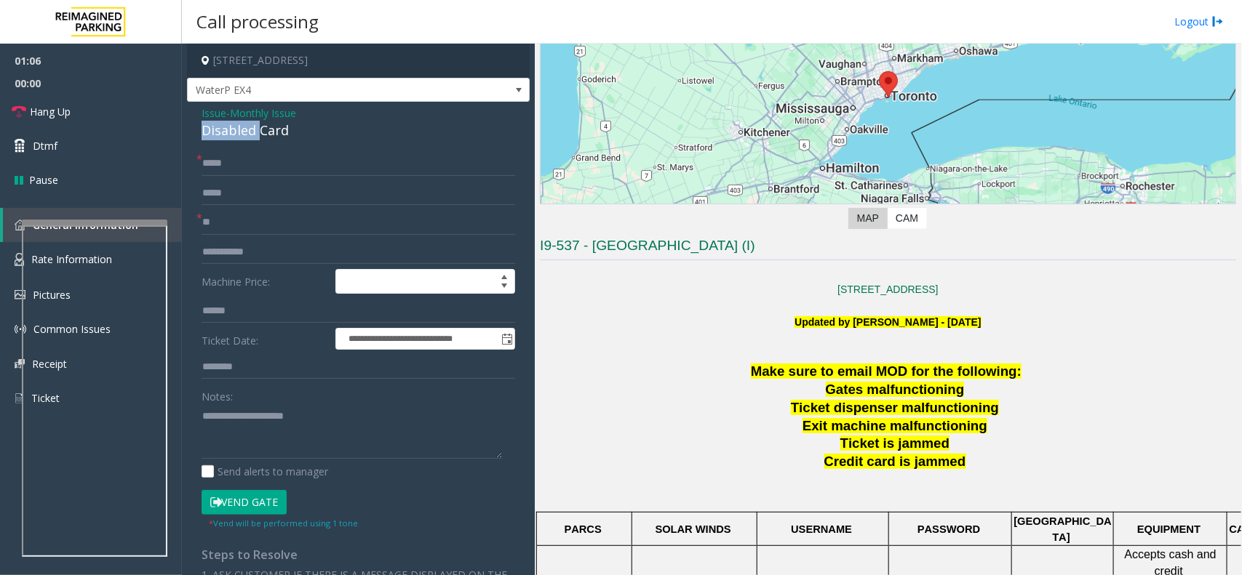 scroll, scrollTop: 200, scrollLeft: 0, axis: vertical 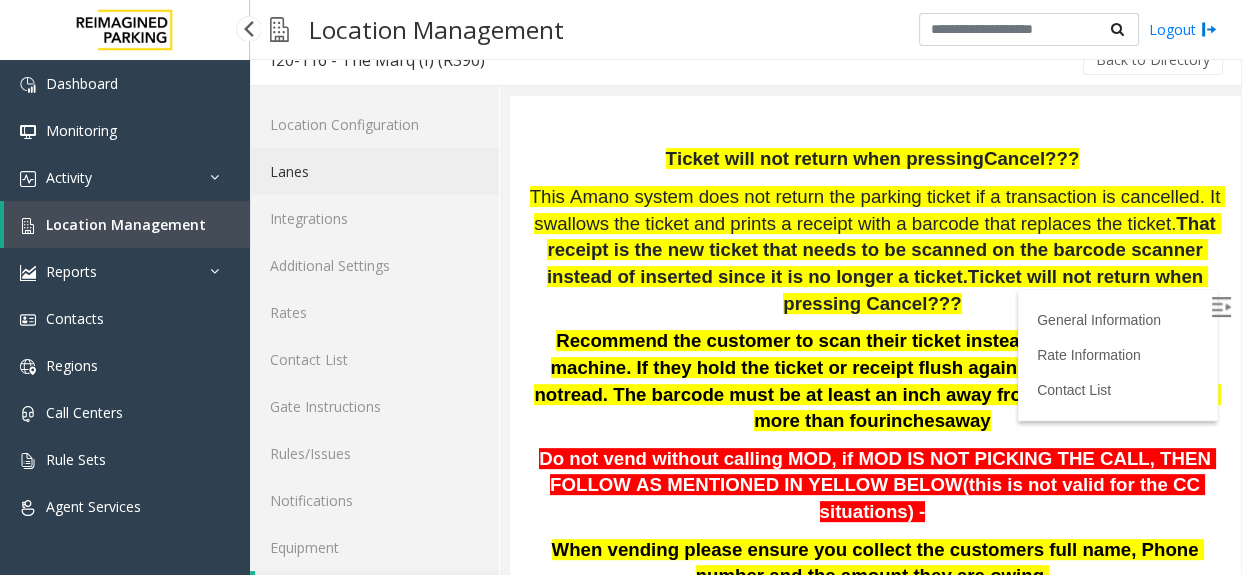 click on "Lanes" 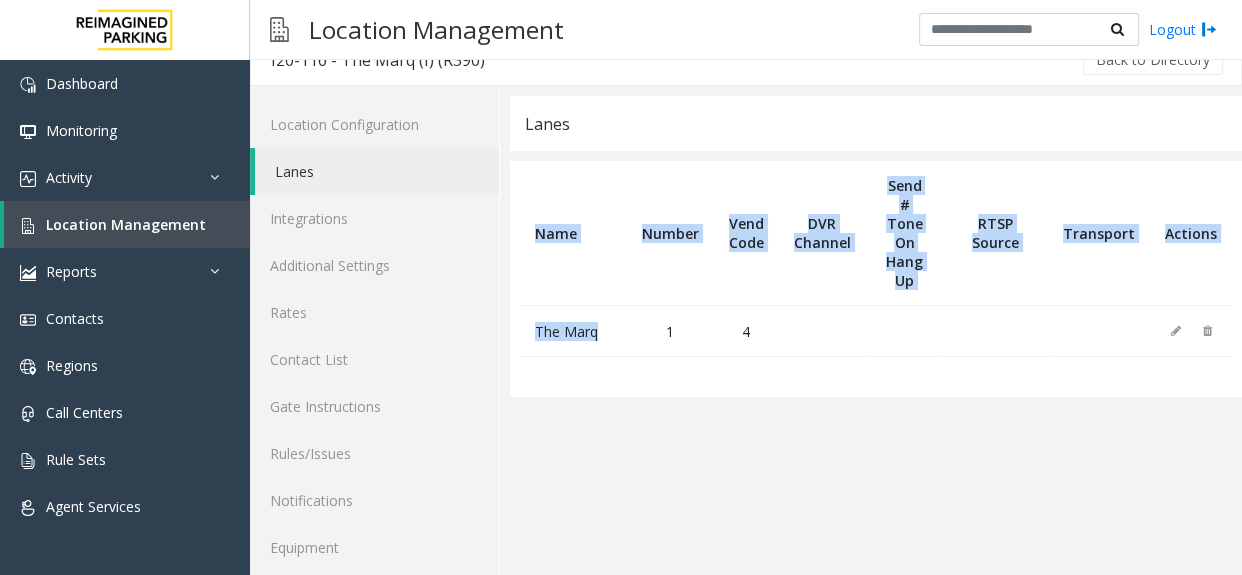 click on "The Marq 1 4" 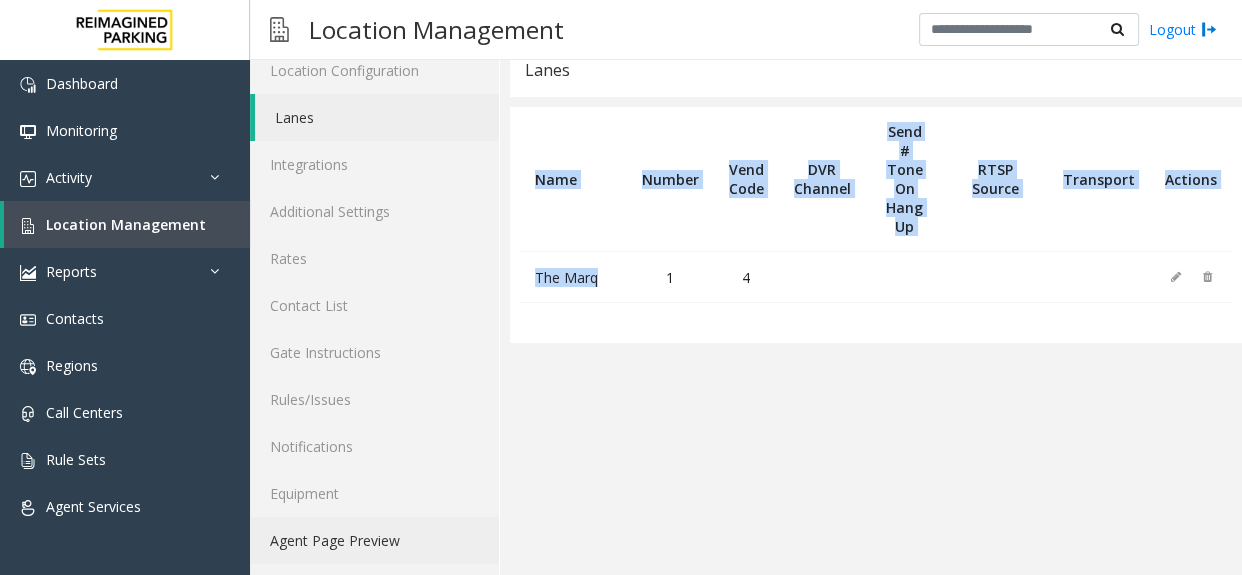 scroll, scrollTop: 83, scrollLeft: 0, axis: vertical 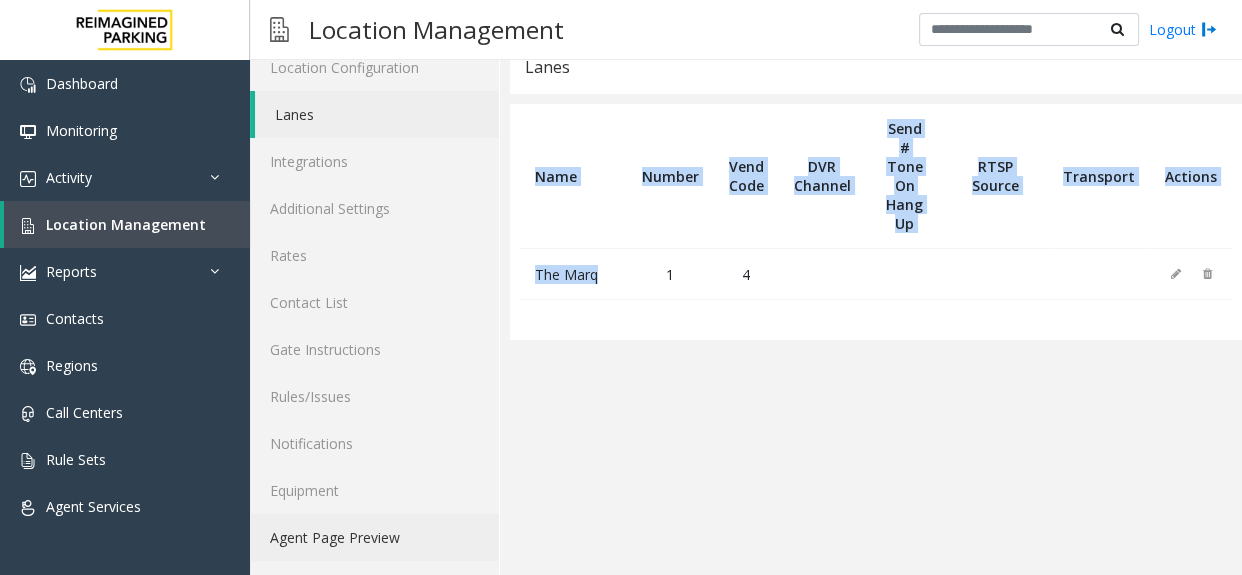 click on "Agent Page Preview" 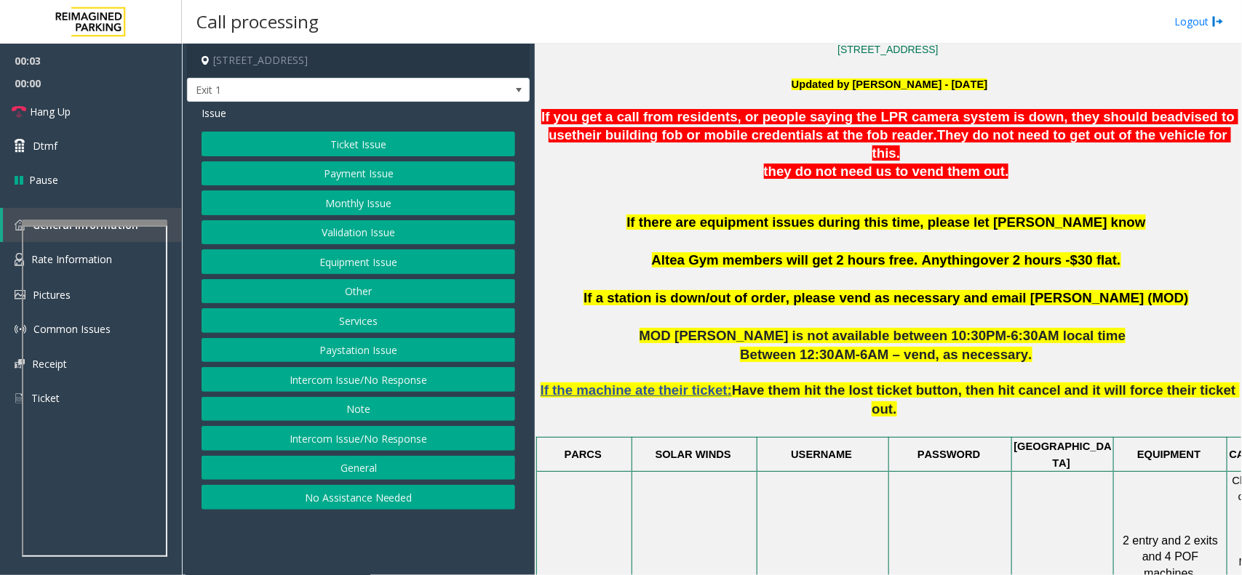 scroll, scrollTop: 272, scrollLeft: 0, axis: vertical 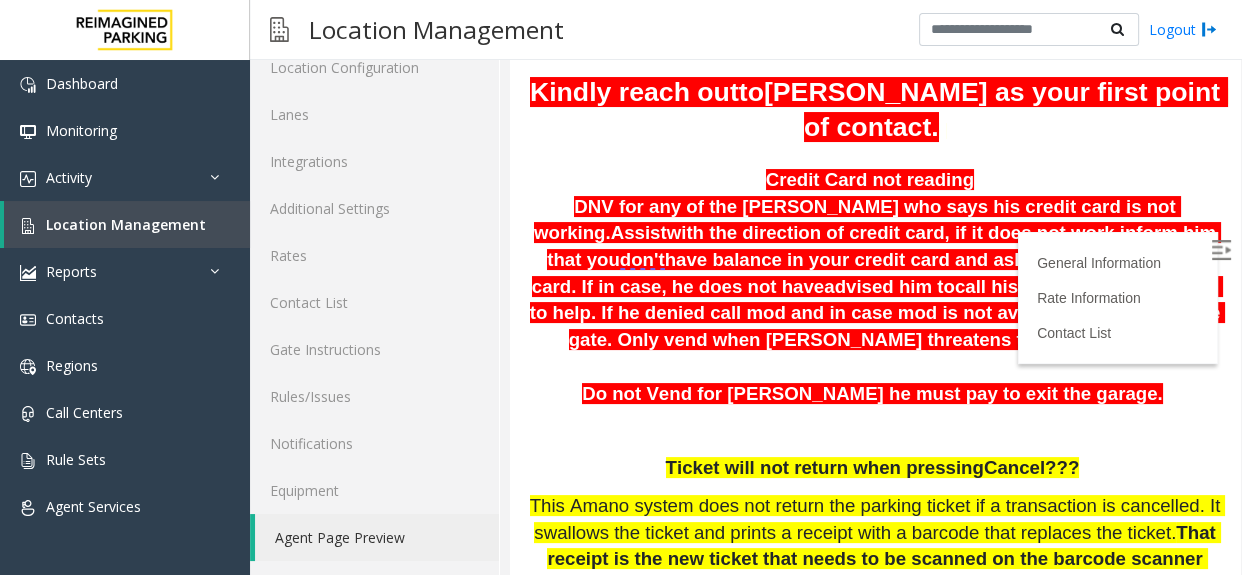 click at bounding box center [1221, 250] 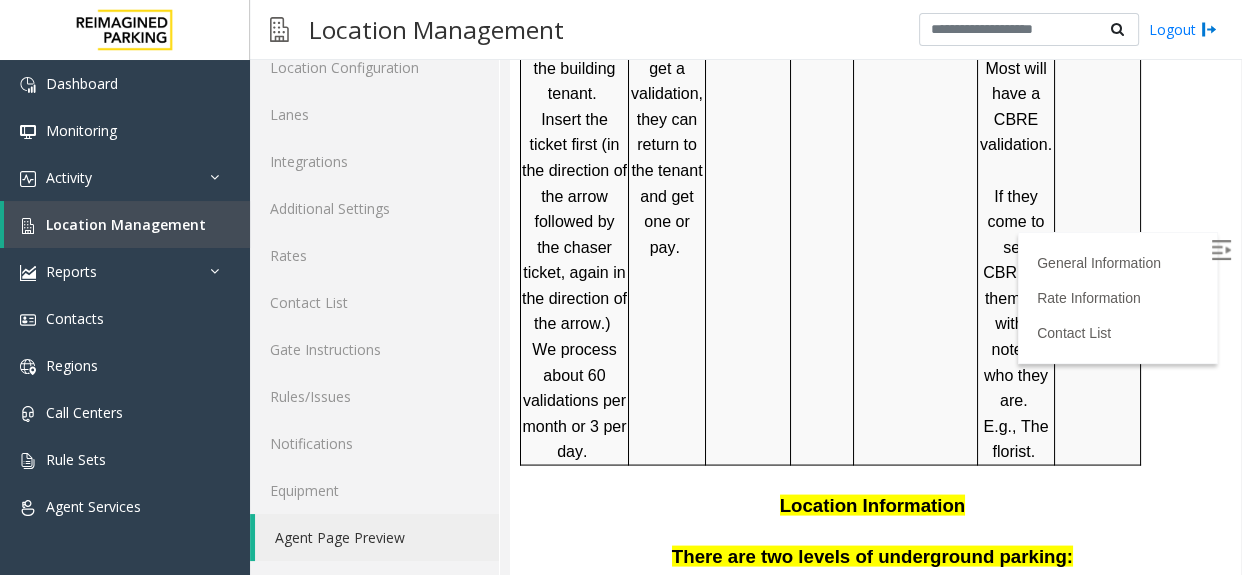 scroll, scrollTop: 3608, scrollLeft: 0, axis: vertical 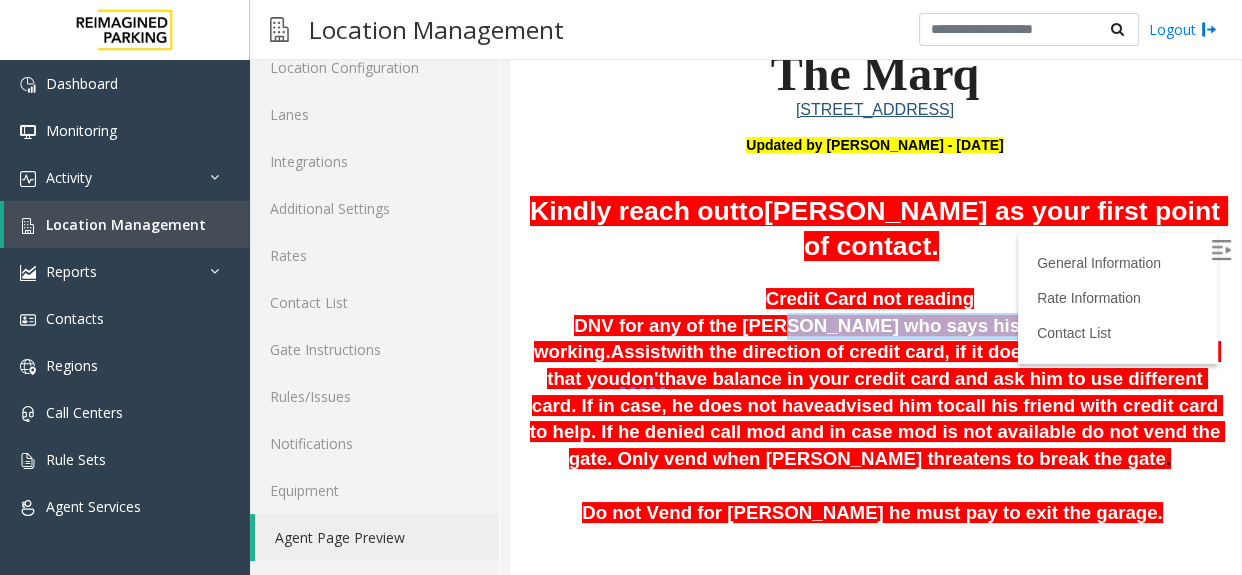 drag, startPoint x: 728, startPoint y: 314, endPoint x: 960, endPoint y: 337, distance: 233.1373 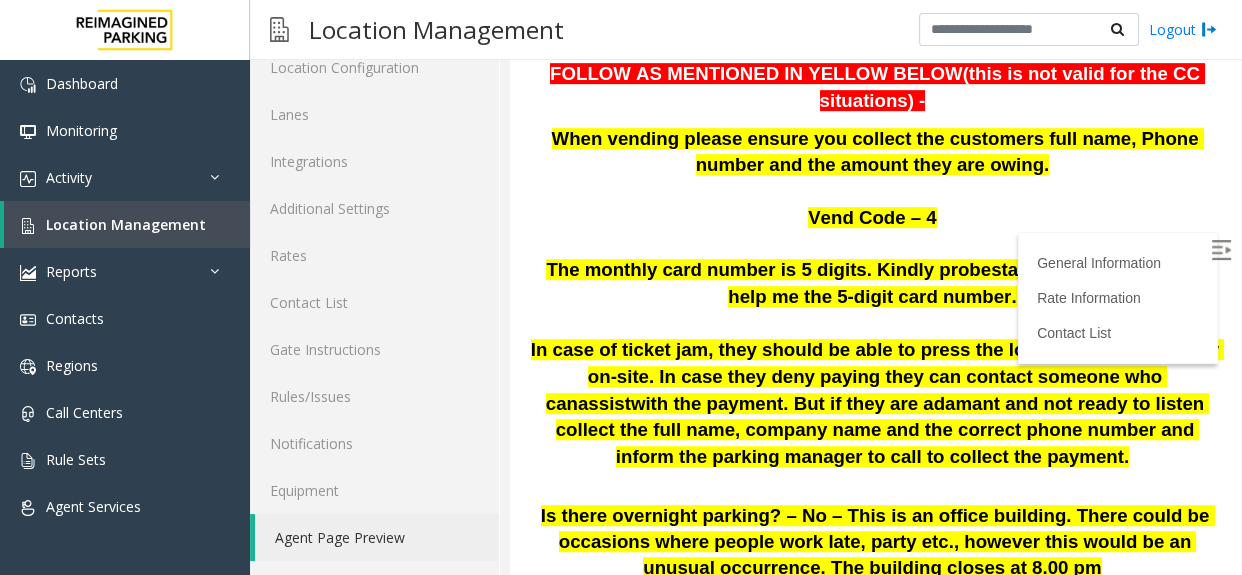 scroll, scrollTop: 790, scrollLeft: 0, axis: vertical 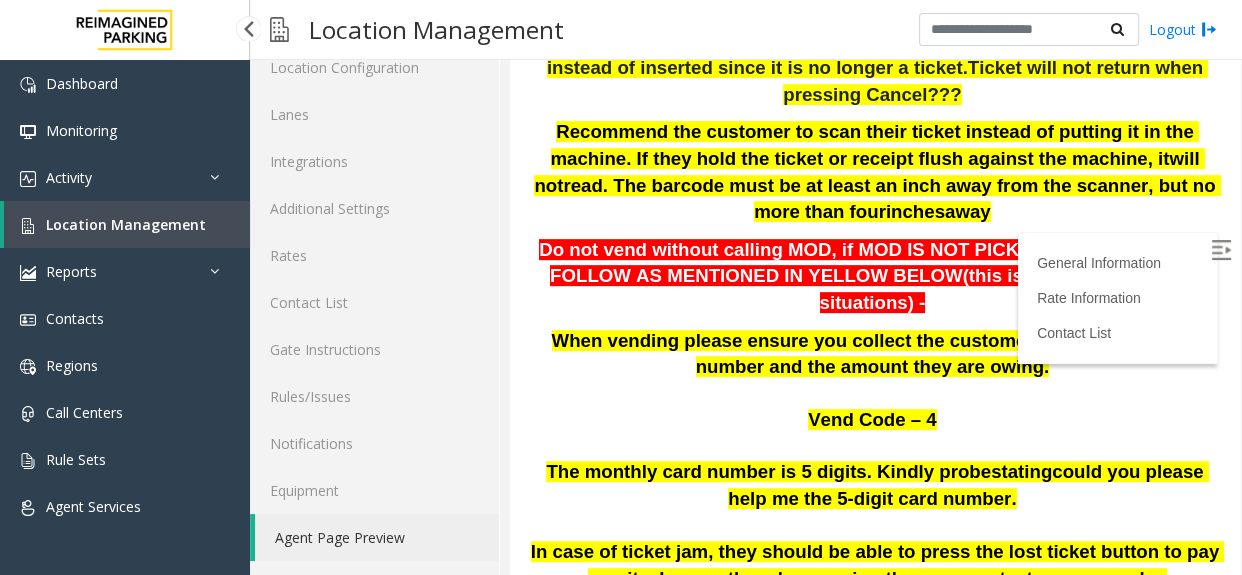 click on "Location Management" at bounding box center [126, 224] 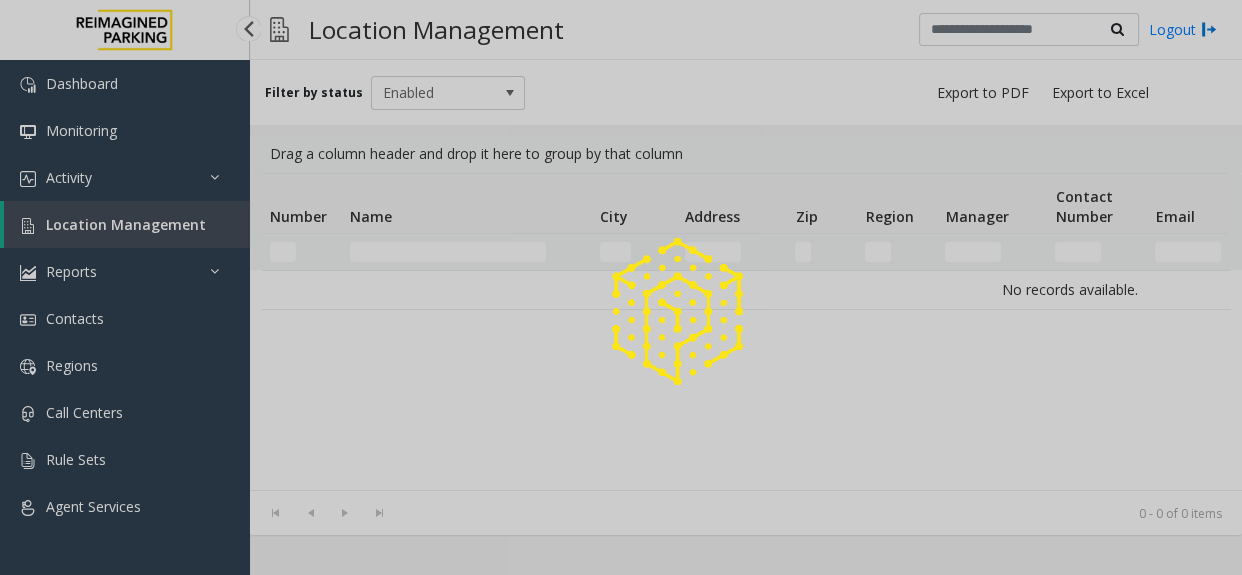 scroll, scrollTop: 0, scrollLeft: 0, axis: both 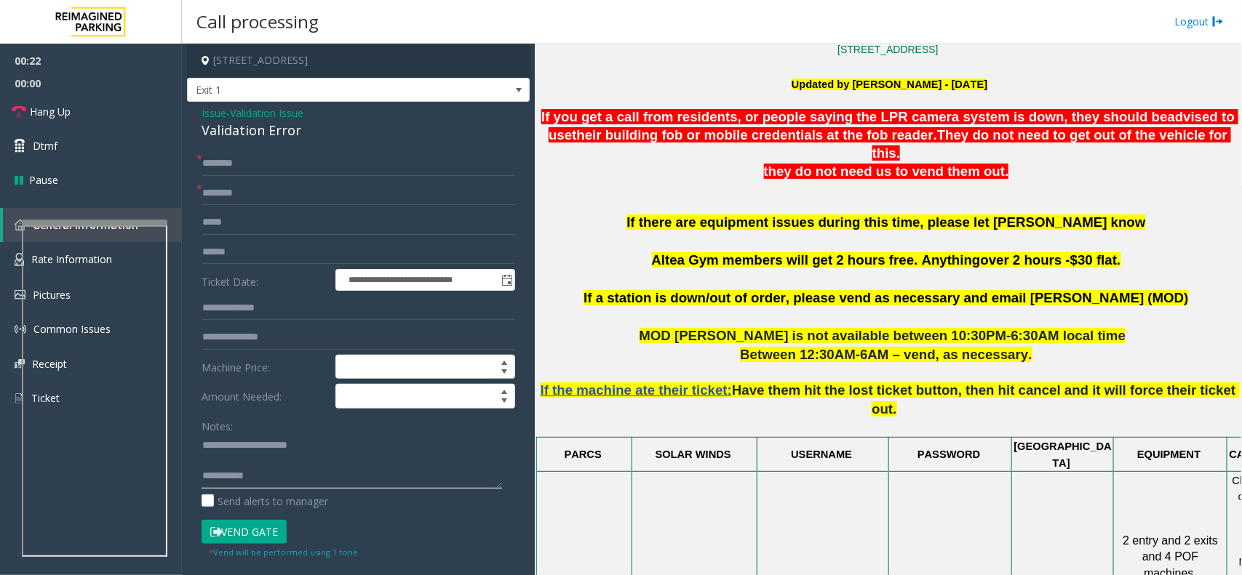 click 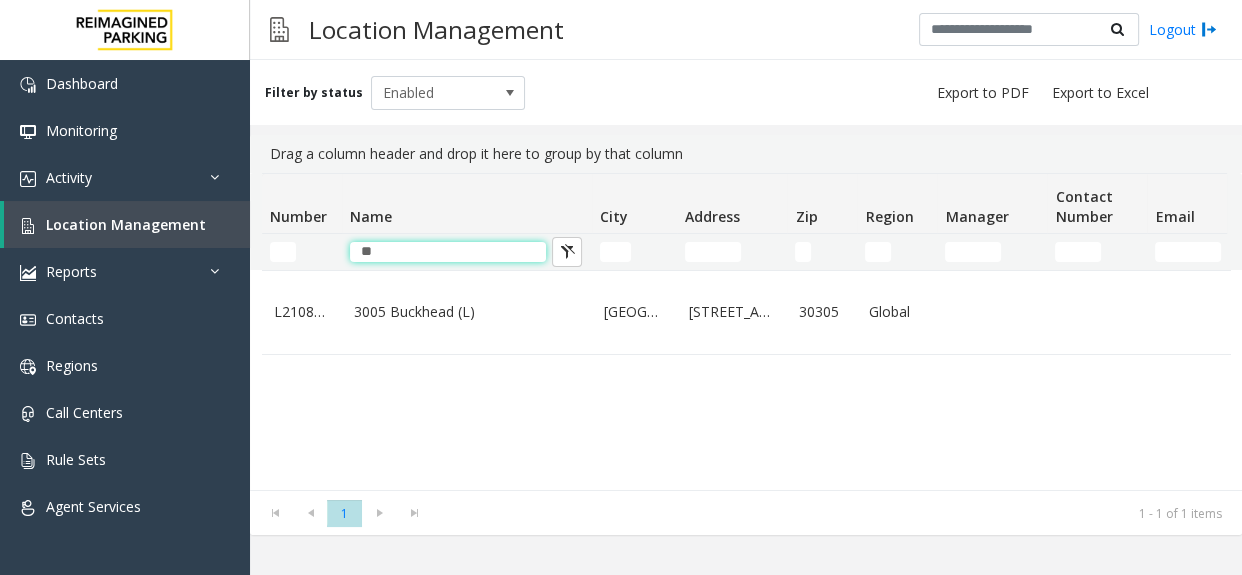 type on "*" 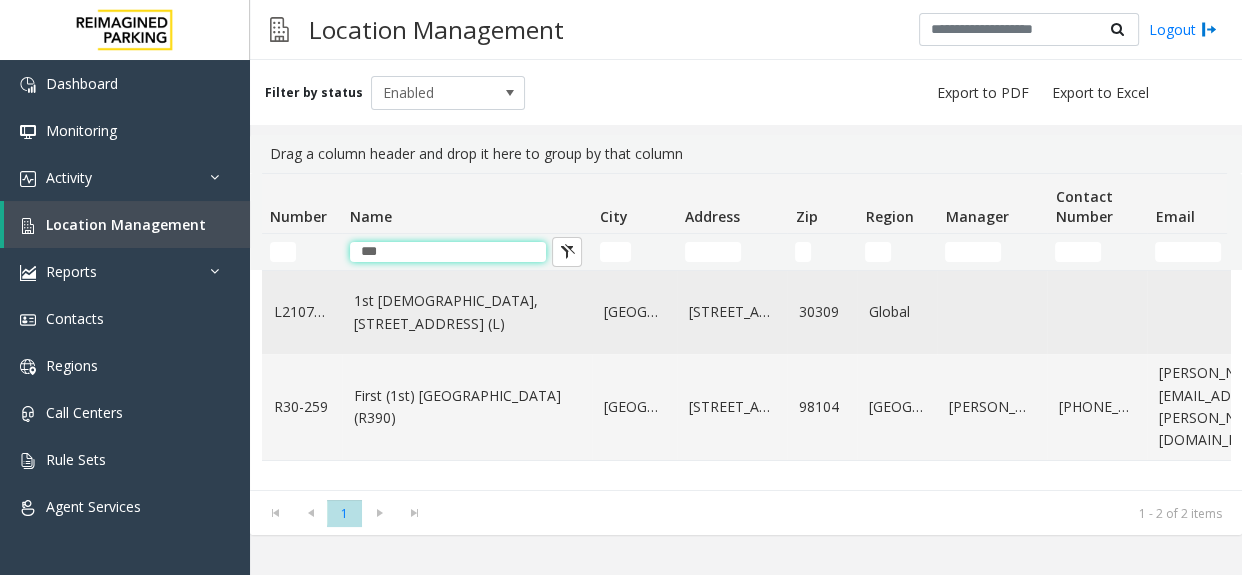 type on "***" 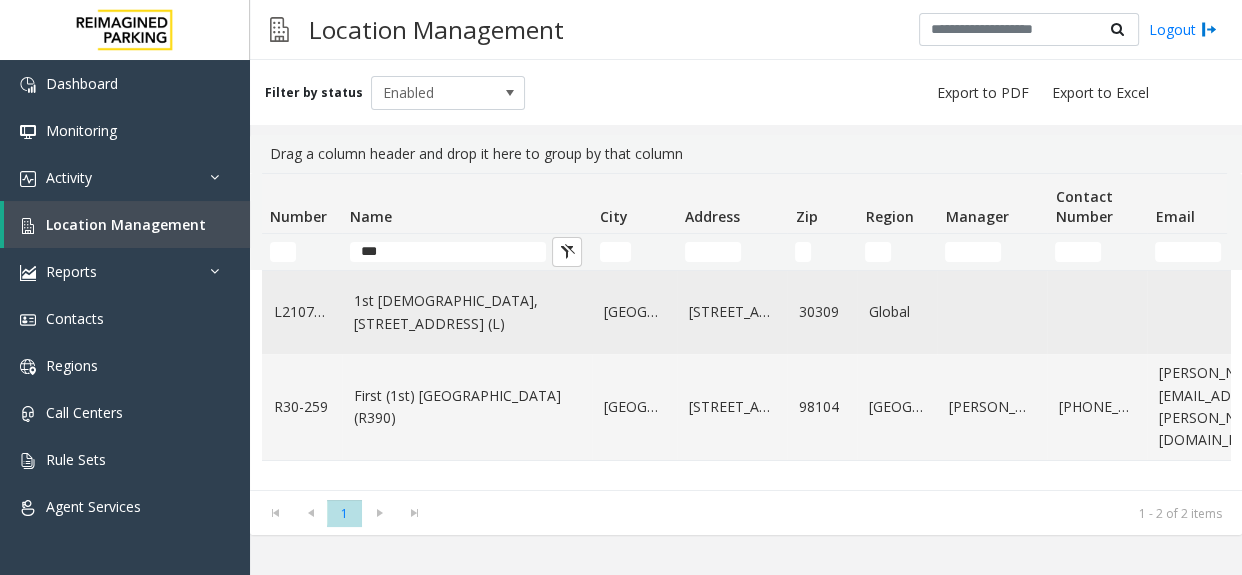click on "1st [DEMOGRAPHIC_DATA], [STREET_ADDRESS] (L)" 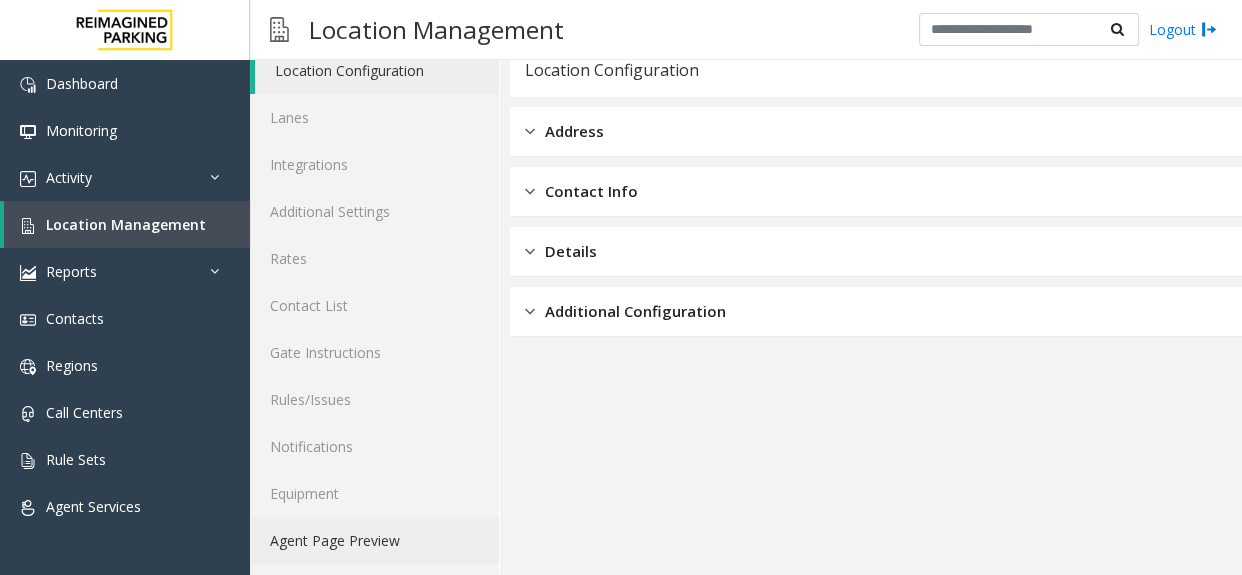 scroll, scrollTop: 83, scrollLeft: 0, axis: vertical 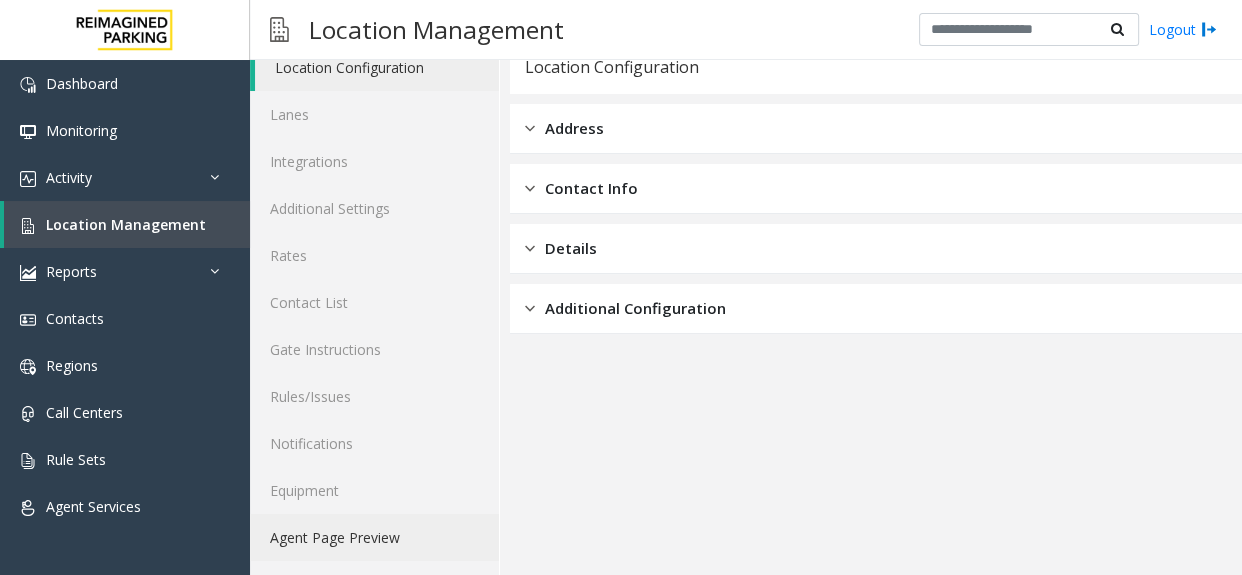 click on "Agent Page Preview" 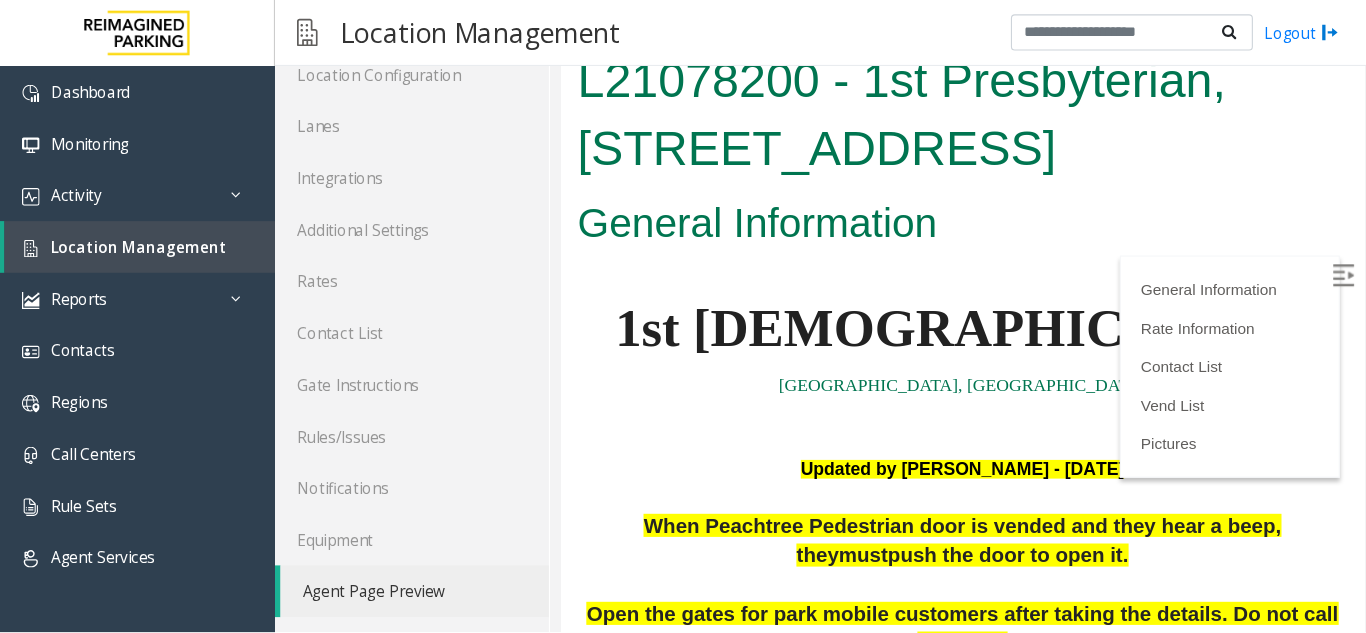 scroll, scrollTop: 0, scrollLeft: 0, axis: both 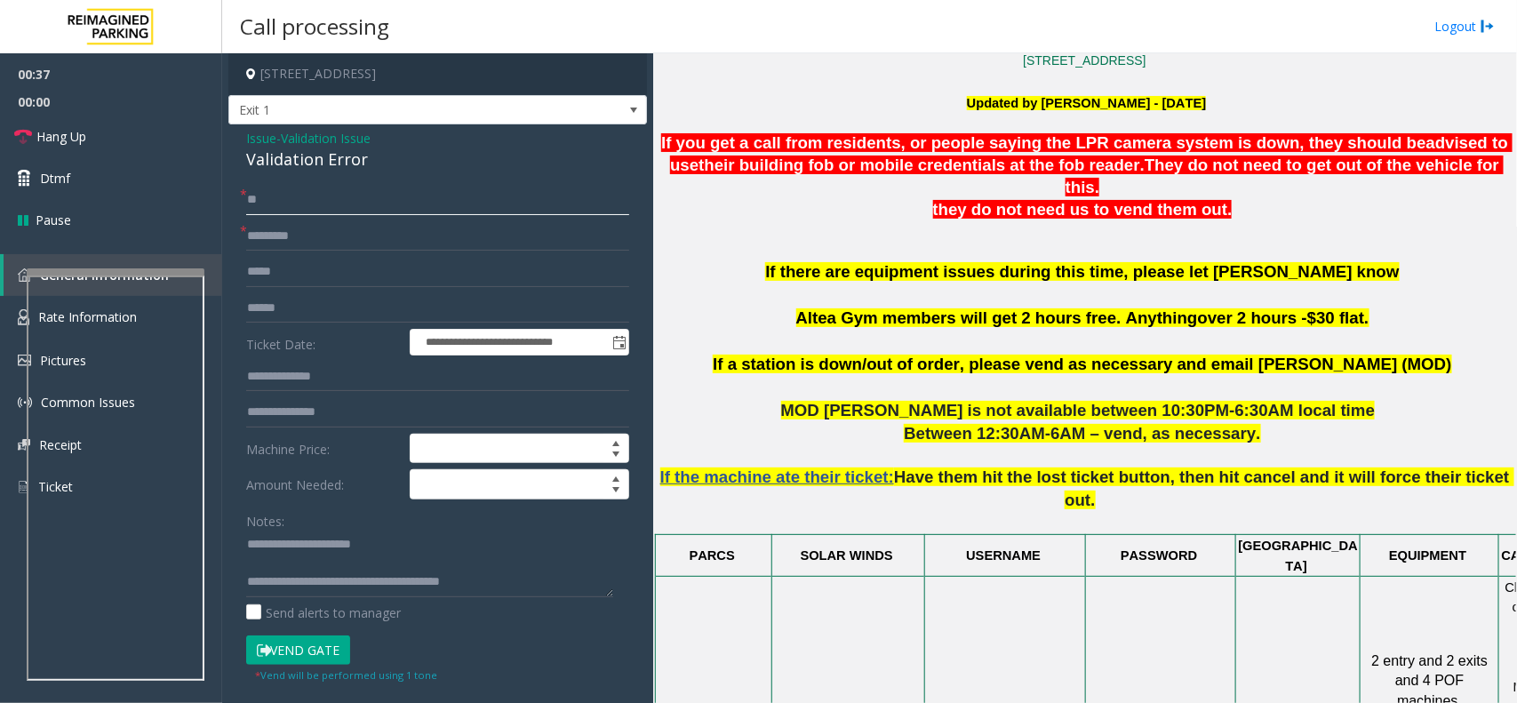 click at bounding box center [1497, 351] 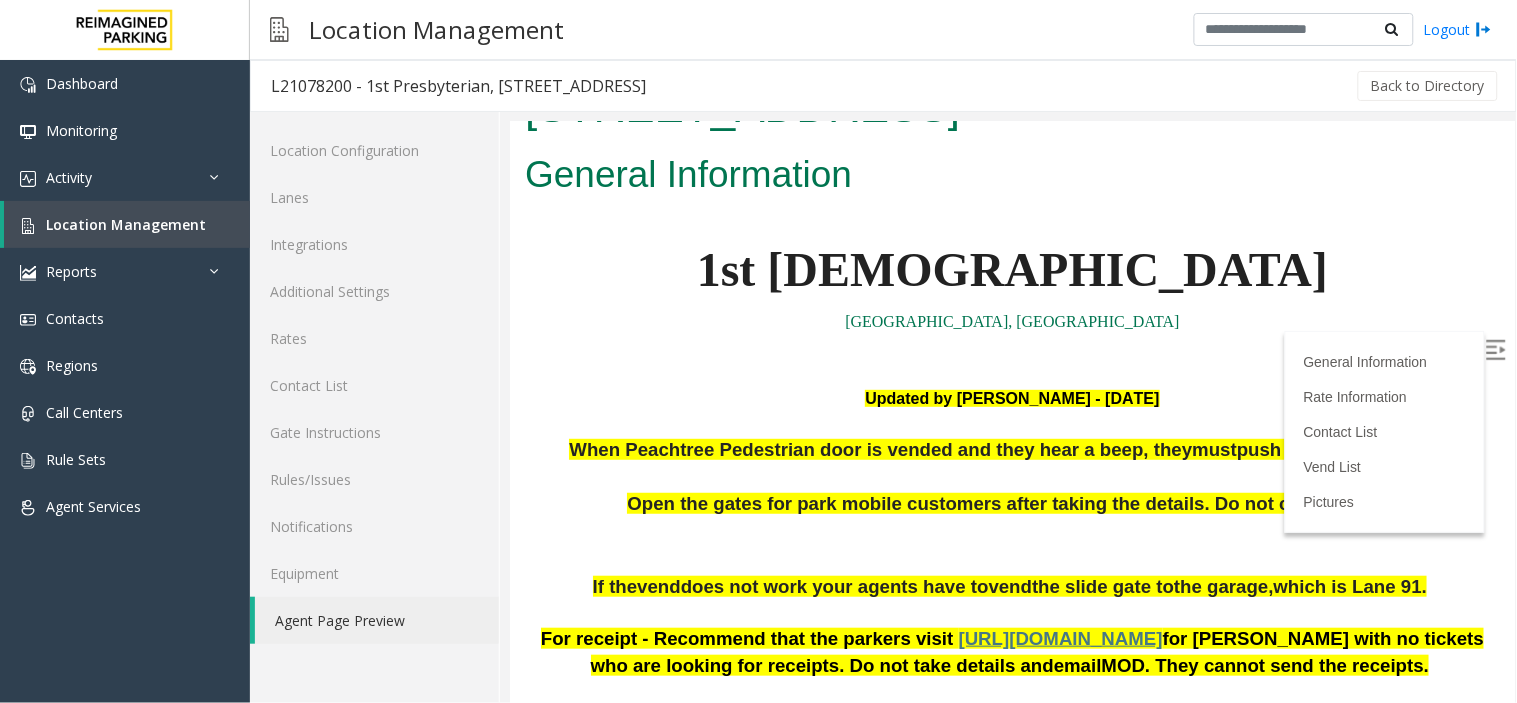 drag, startPoint x: 602, startPoint y: 455, endPoint x: 1441, endPoint y: 457, distance: 839.0024 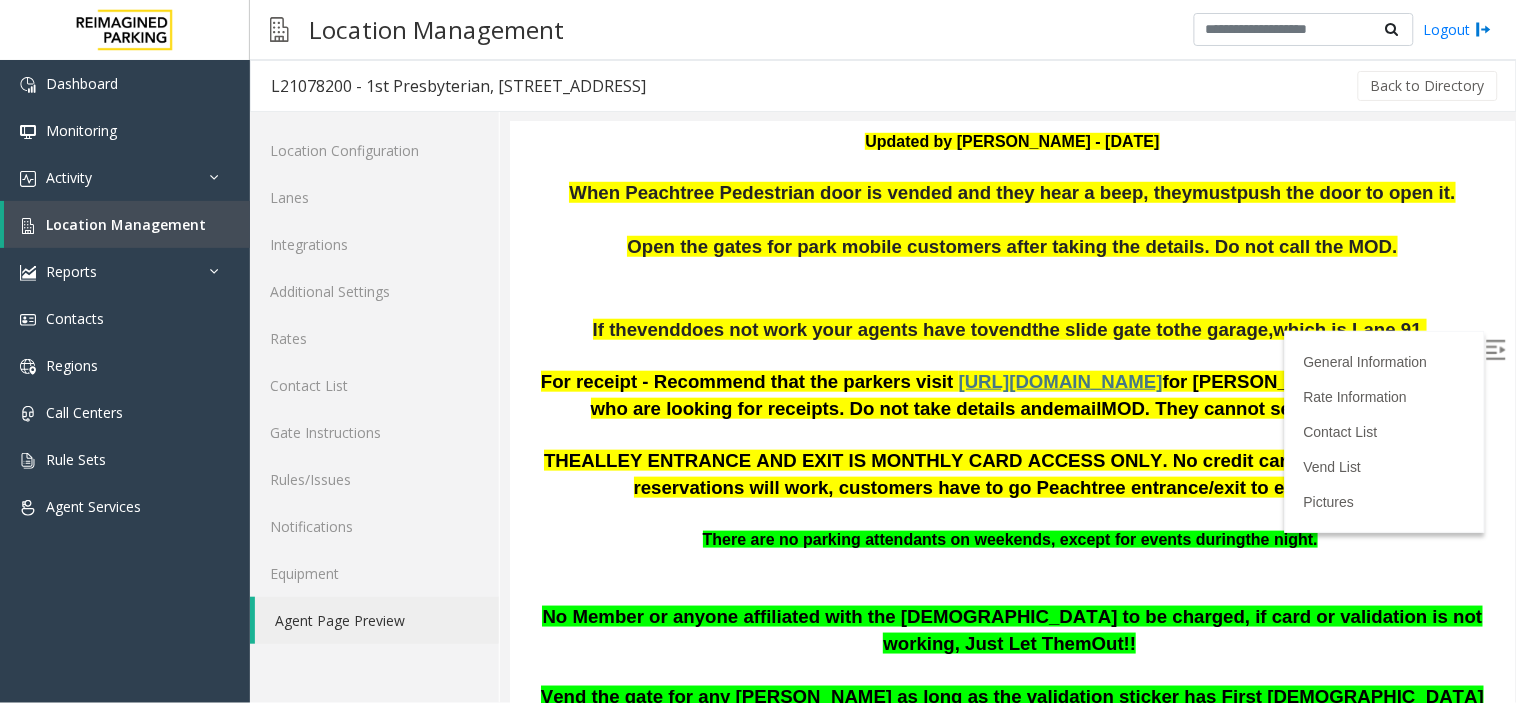 scroll, scrollTop: 333, scrollLeft: 0, axis: vertical 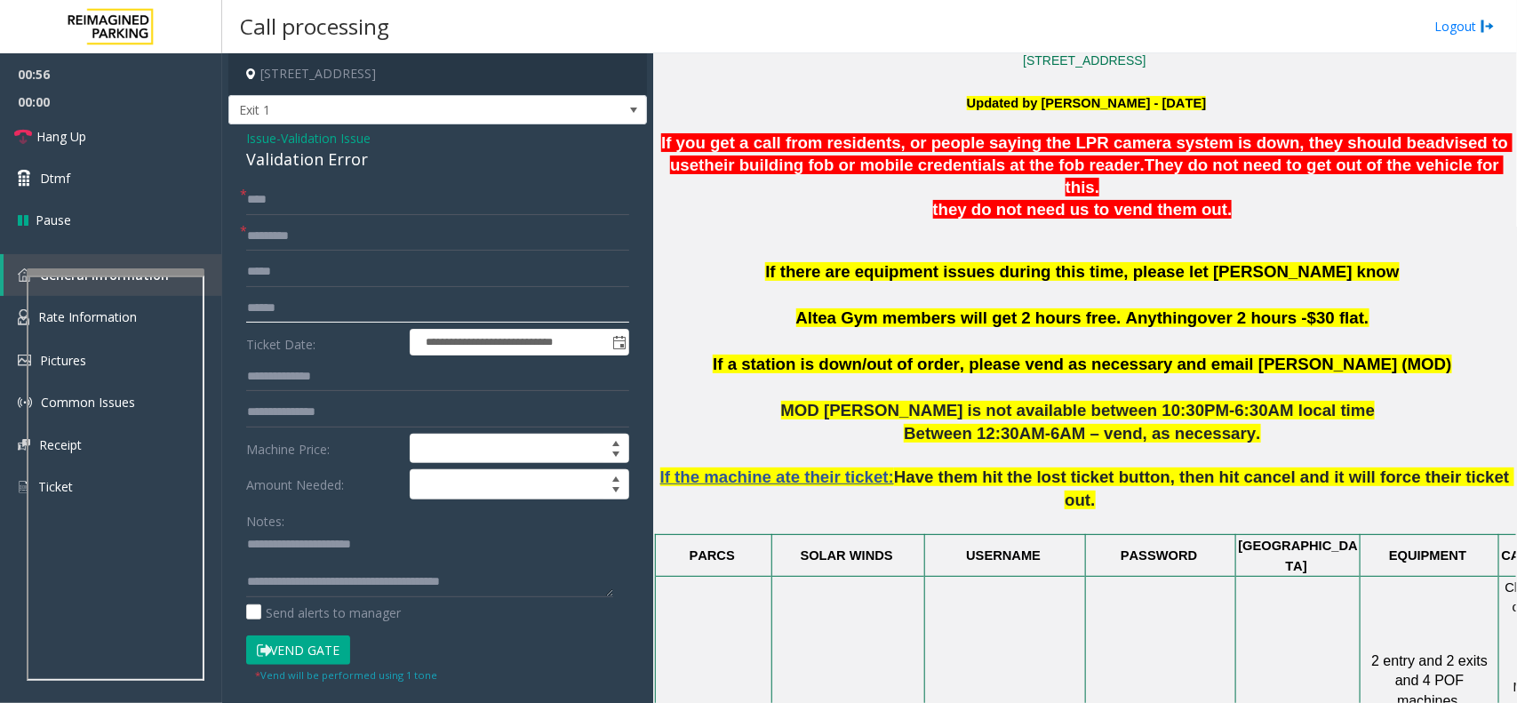 drag, startPoint x: 1010, startPoint y: 351, endPoint x: 1373, endPoint y: 351, distance: 363 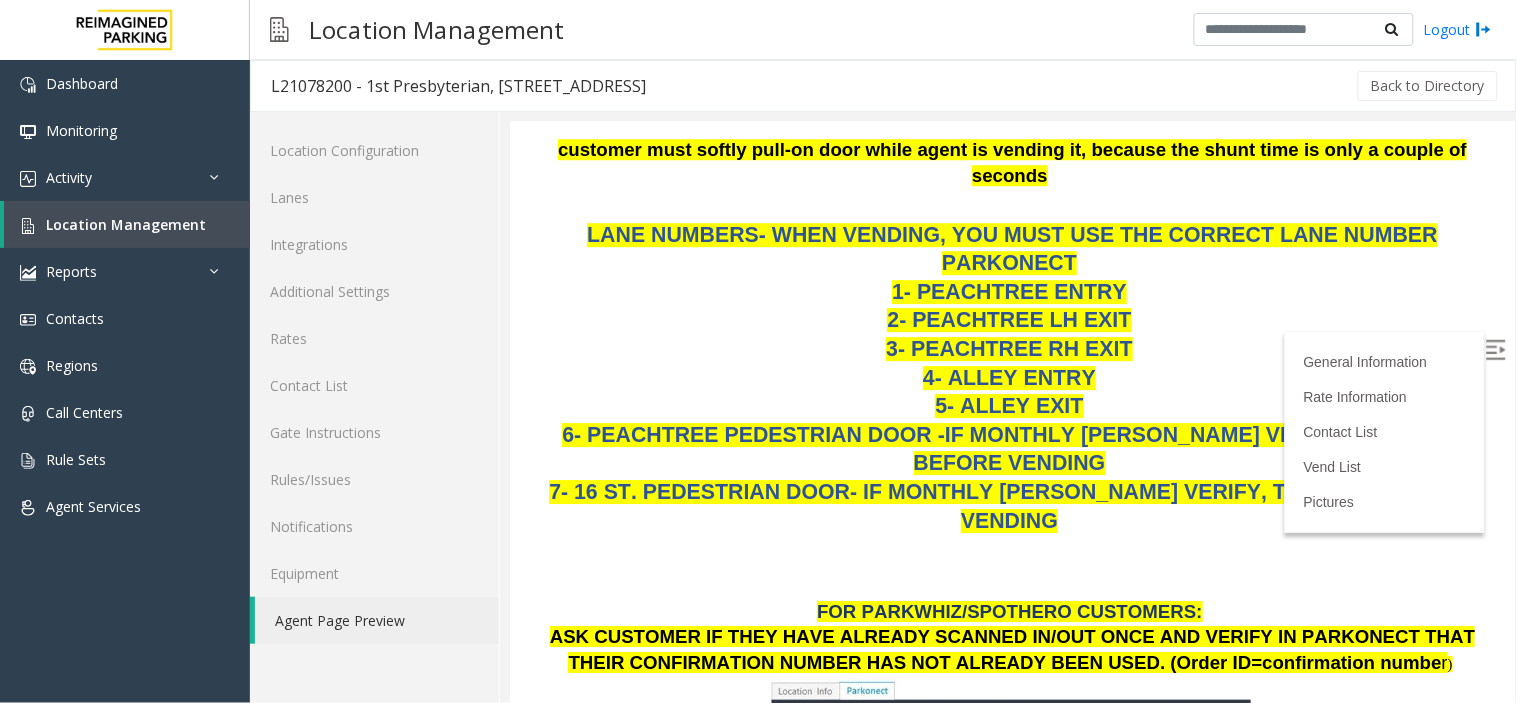 click at bounding box center (1011, 570) 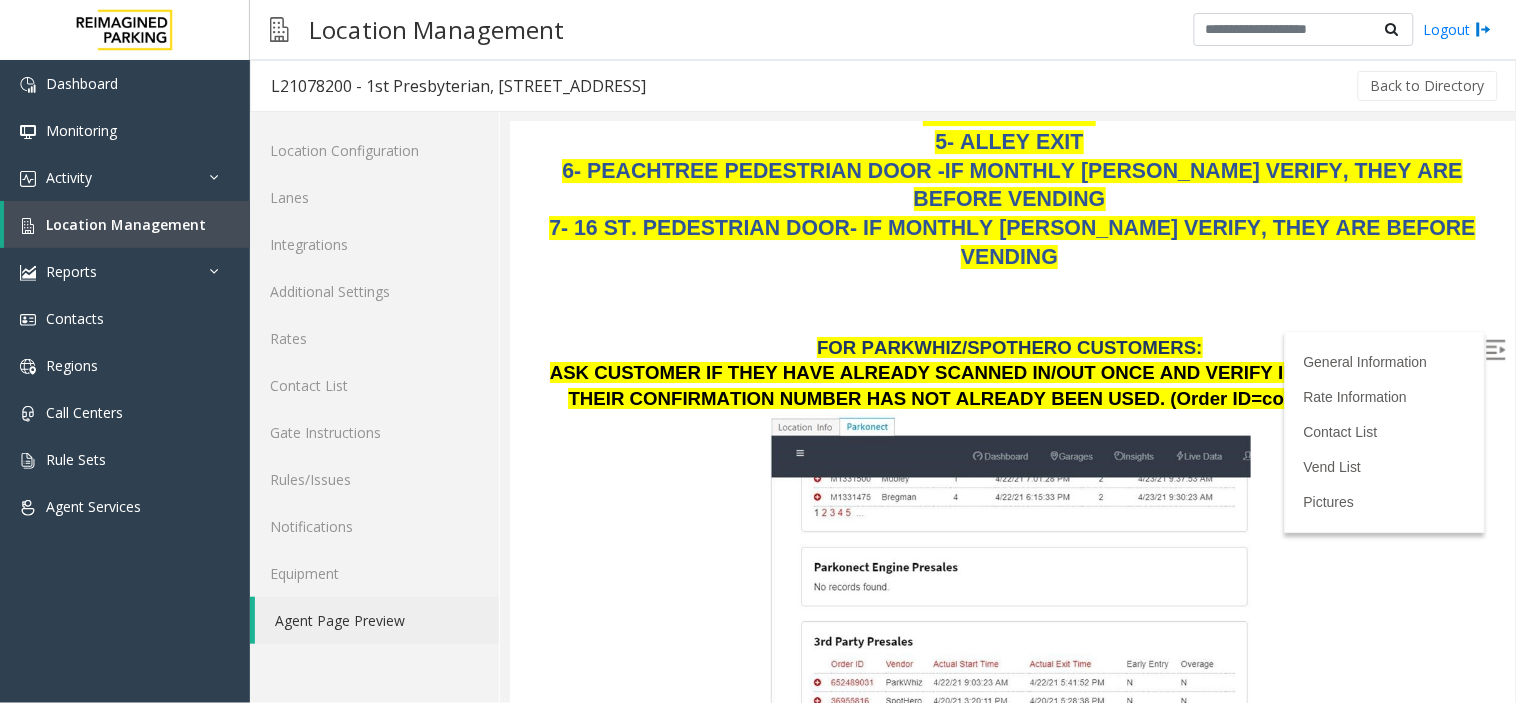 scroll, scrollTop: 1700, scrollLeft: 0, axis: vertical 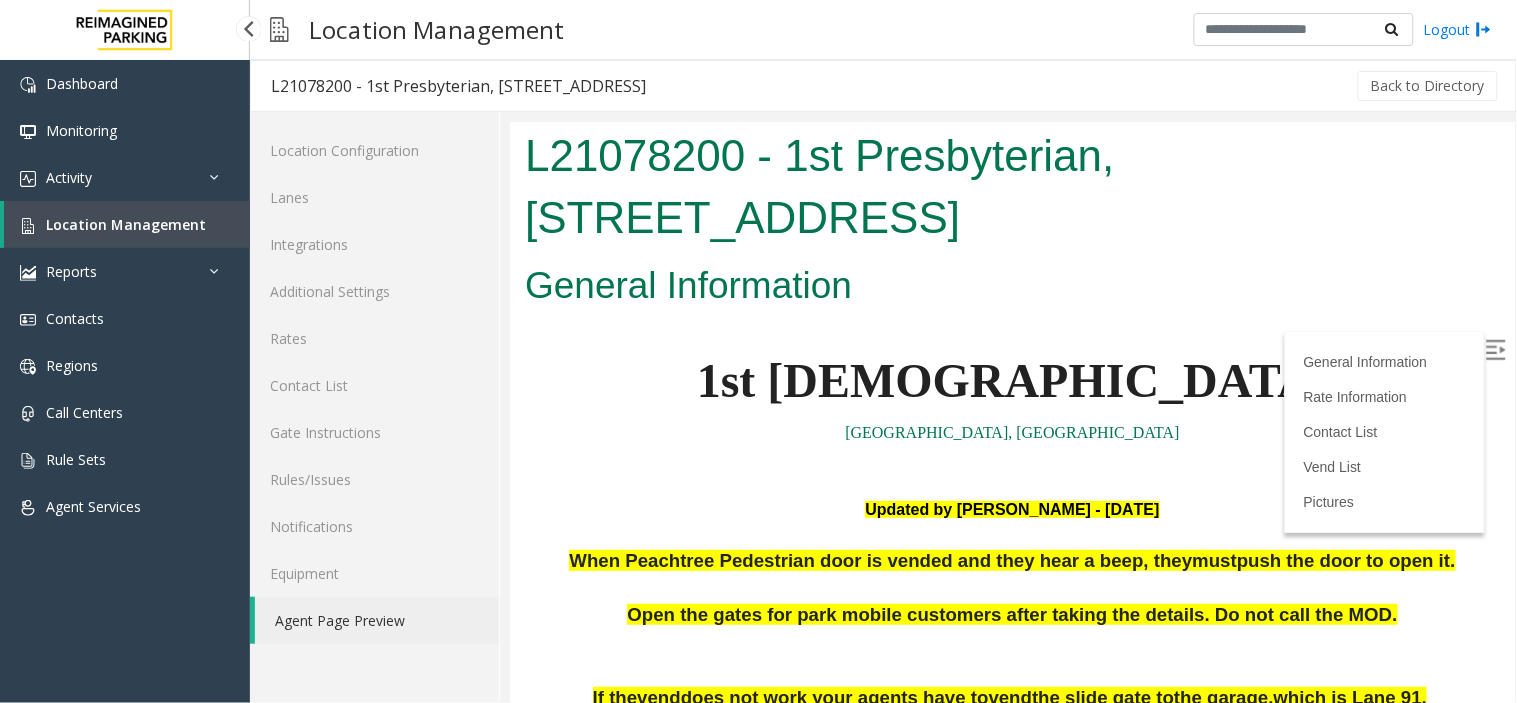 click on "Location Management" at bounding box center (127, 224) 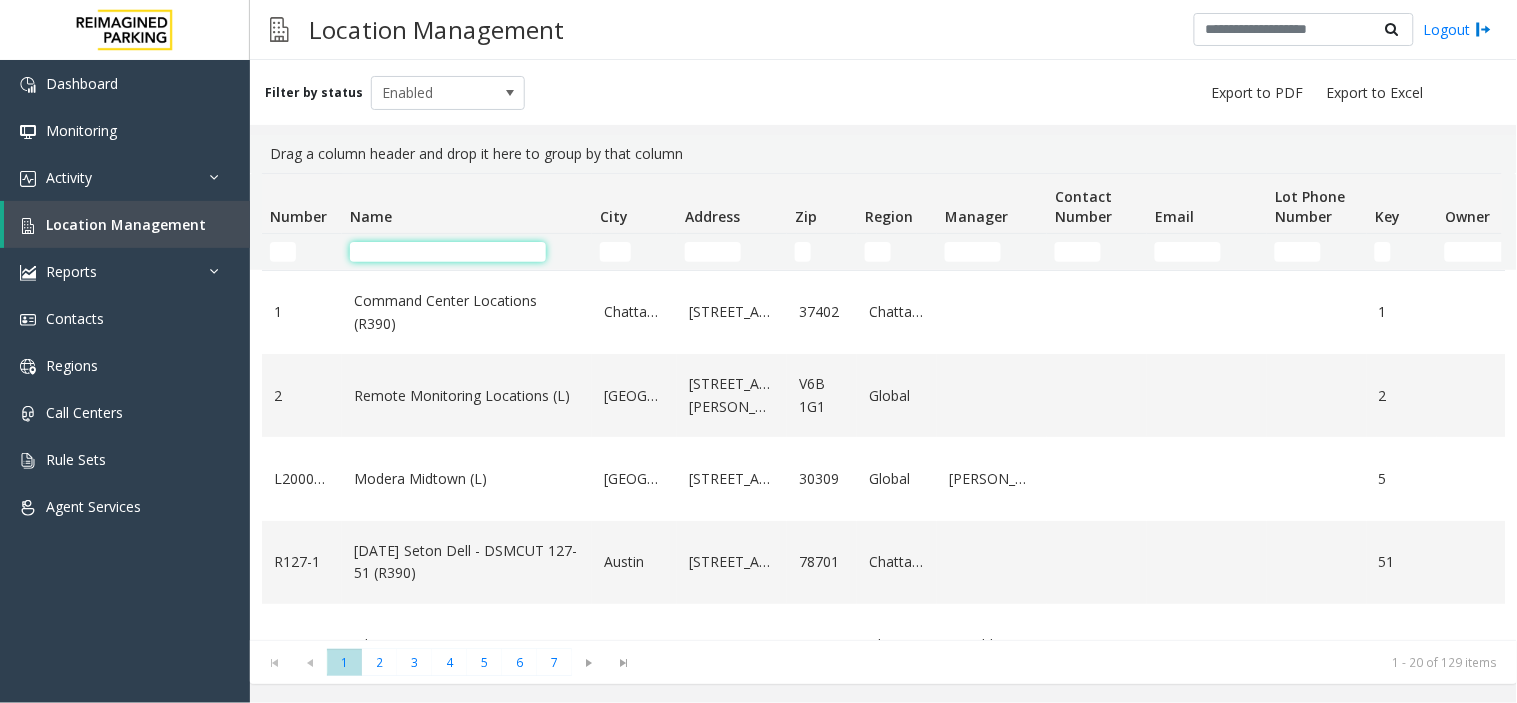 click 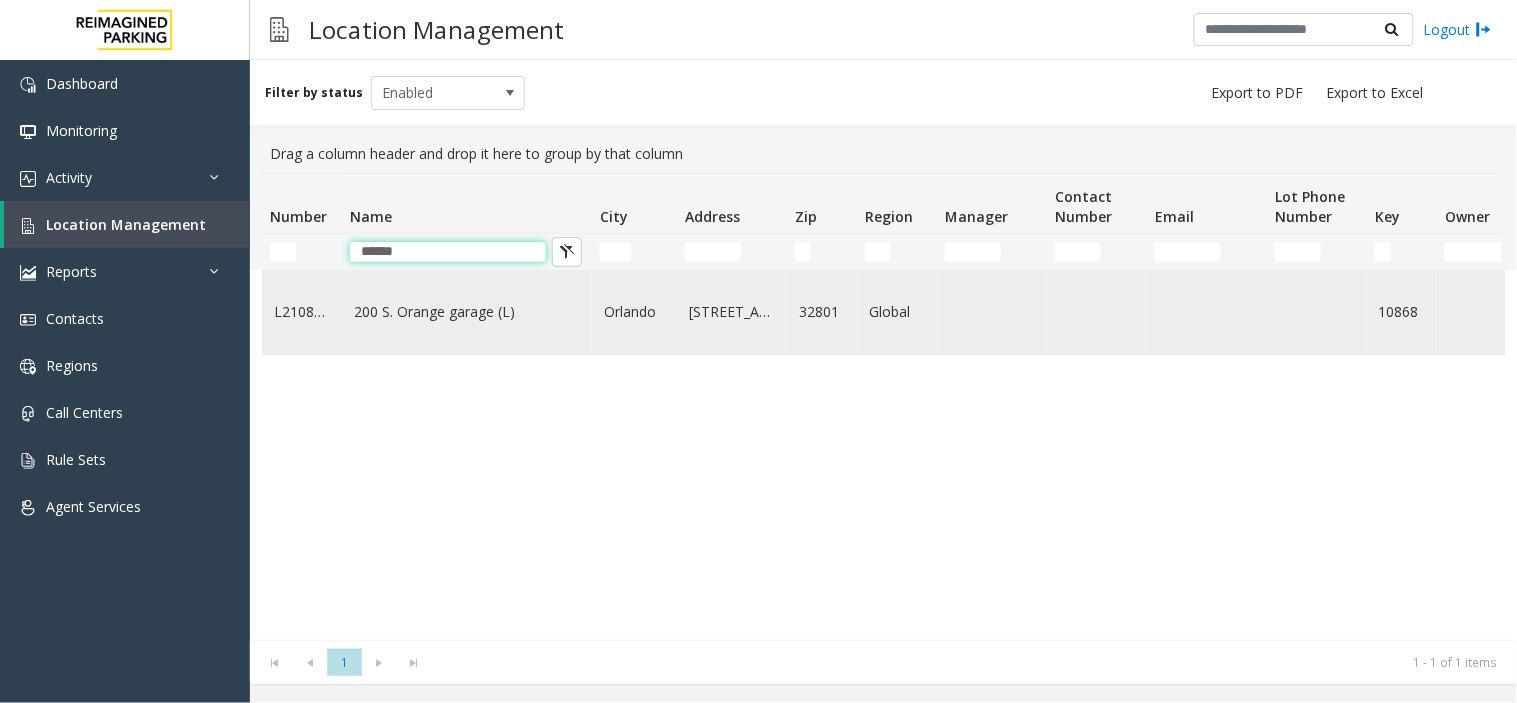 type on "******" 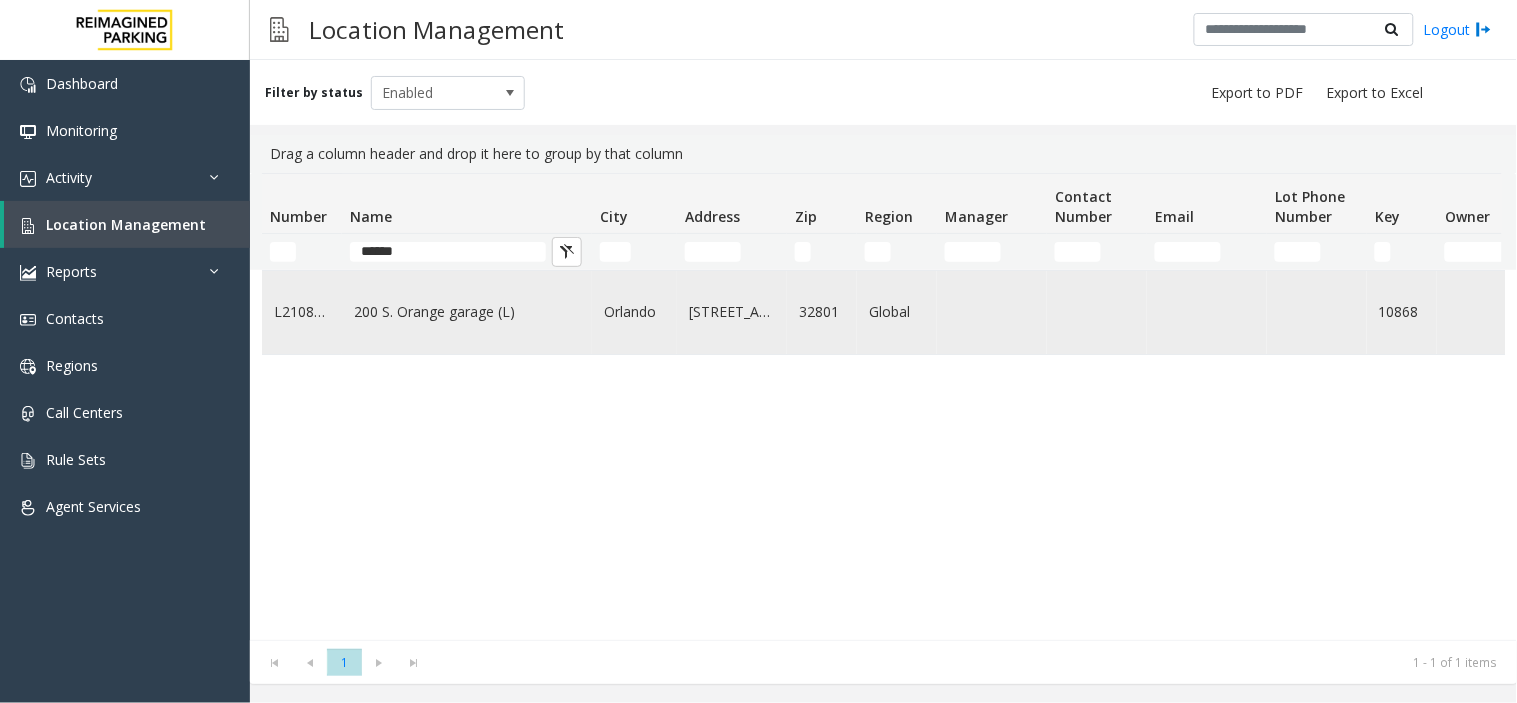 click on "200 S. Orange garage (L)" 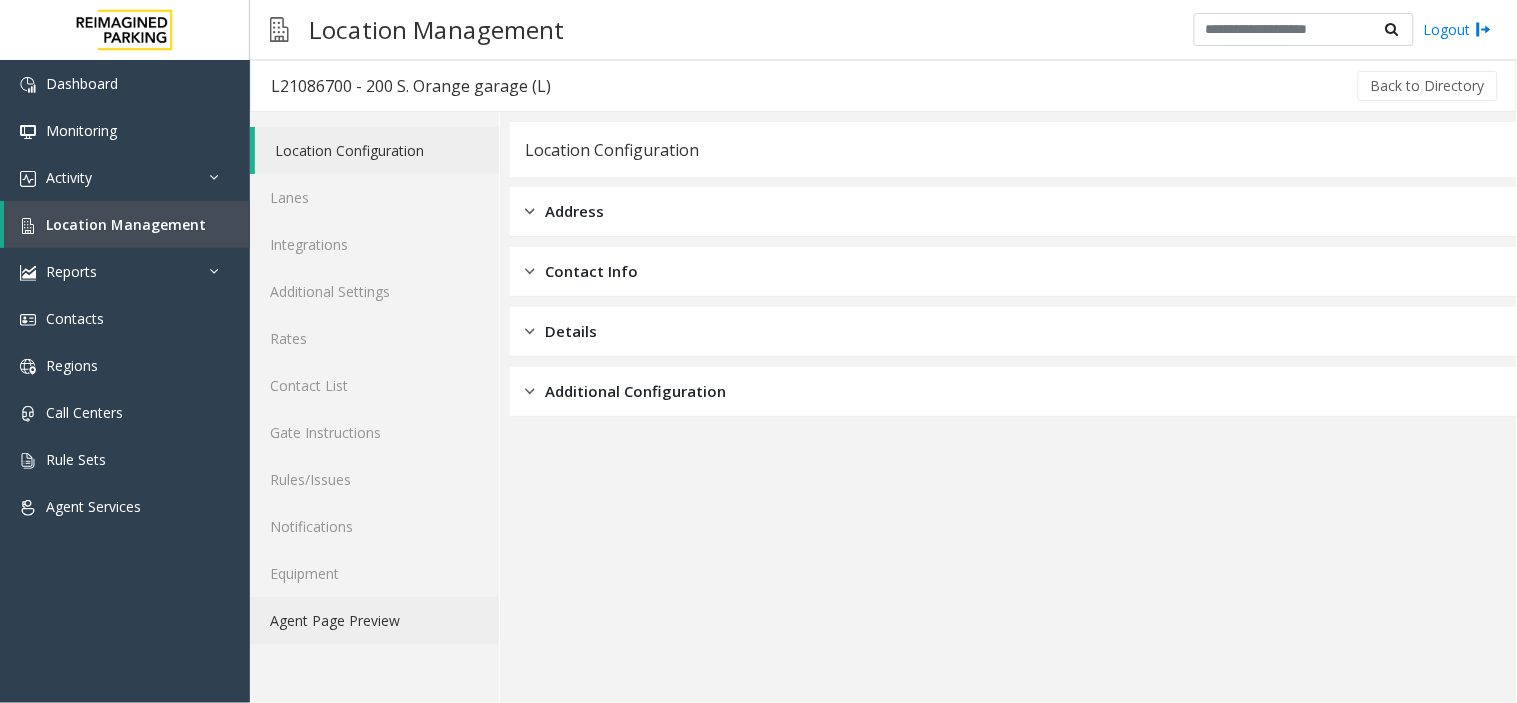 click on "Agent Page Preview" 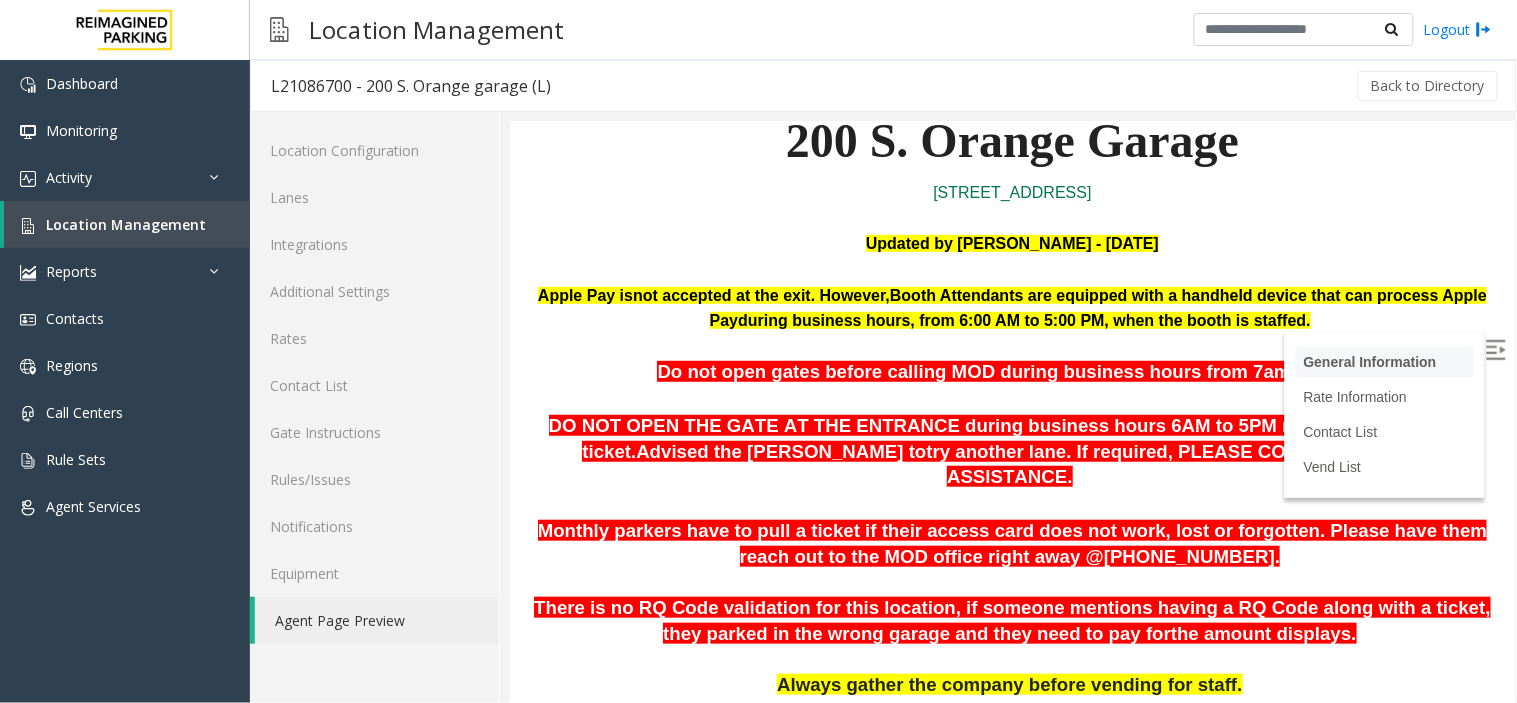 scroll, scrollTop: 222, scrollLeft: 0, axis: vertical 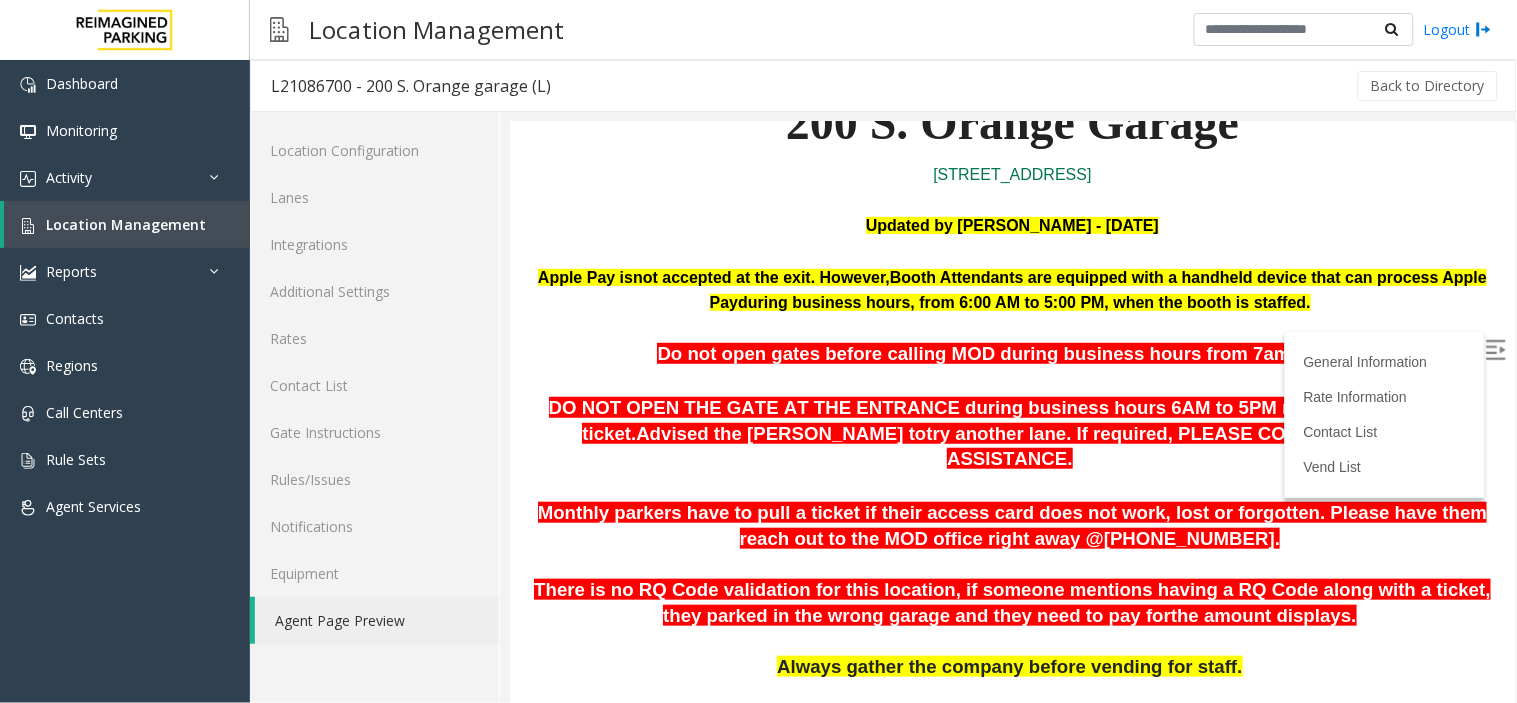 click on "General Information
Rate Information
Contact List
Vend List" at bounding box center [1384, 413] 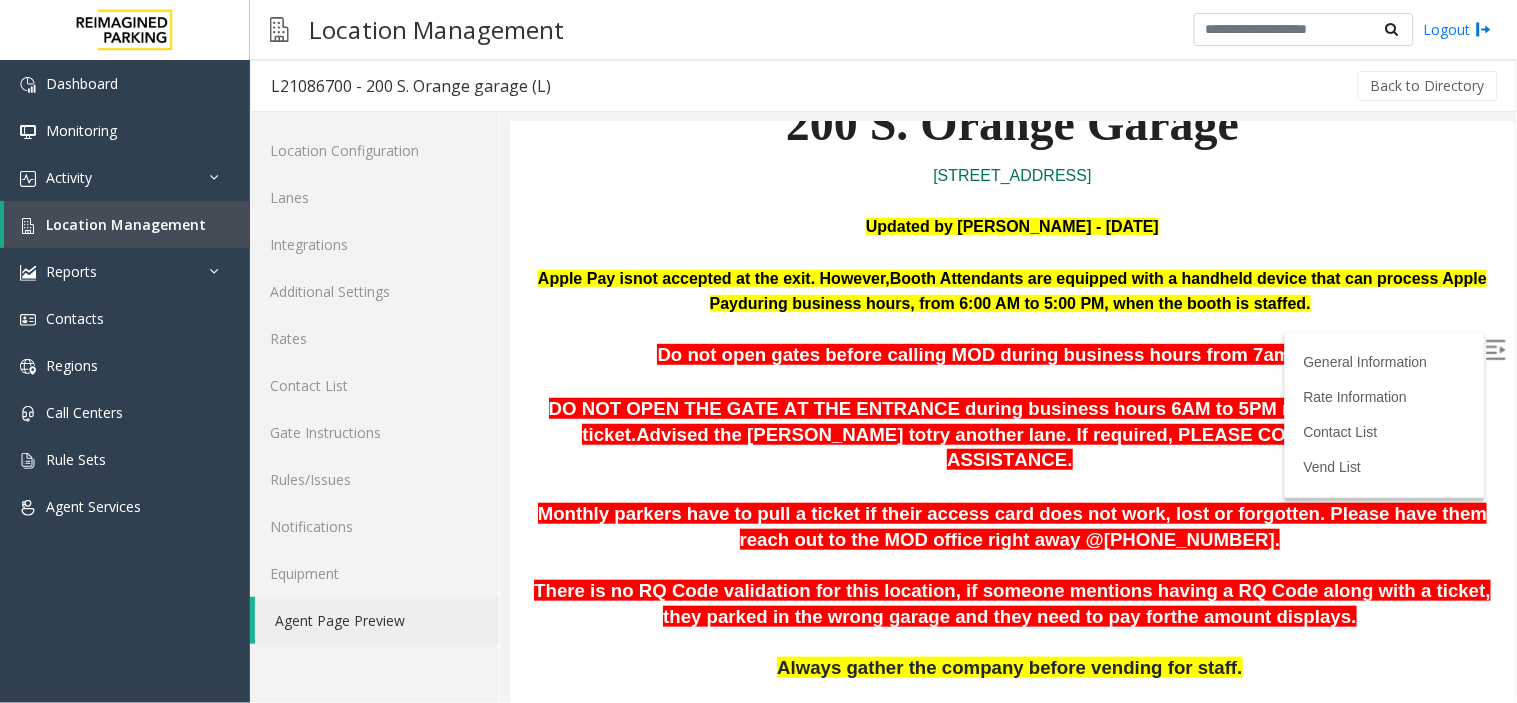 scroll, scrollTop: 222, scrollLeft: 0, axis: vertical 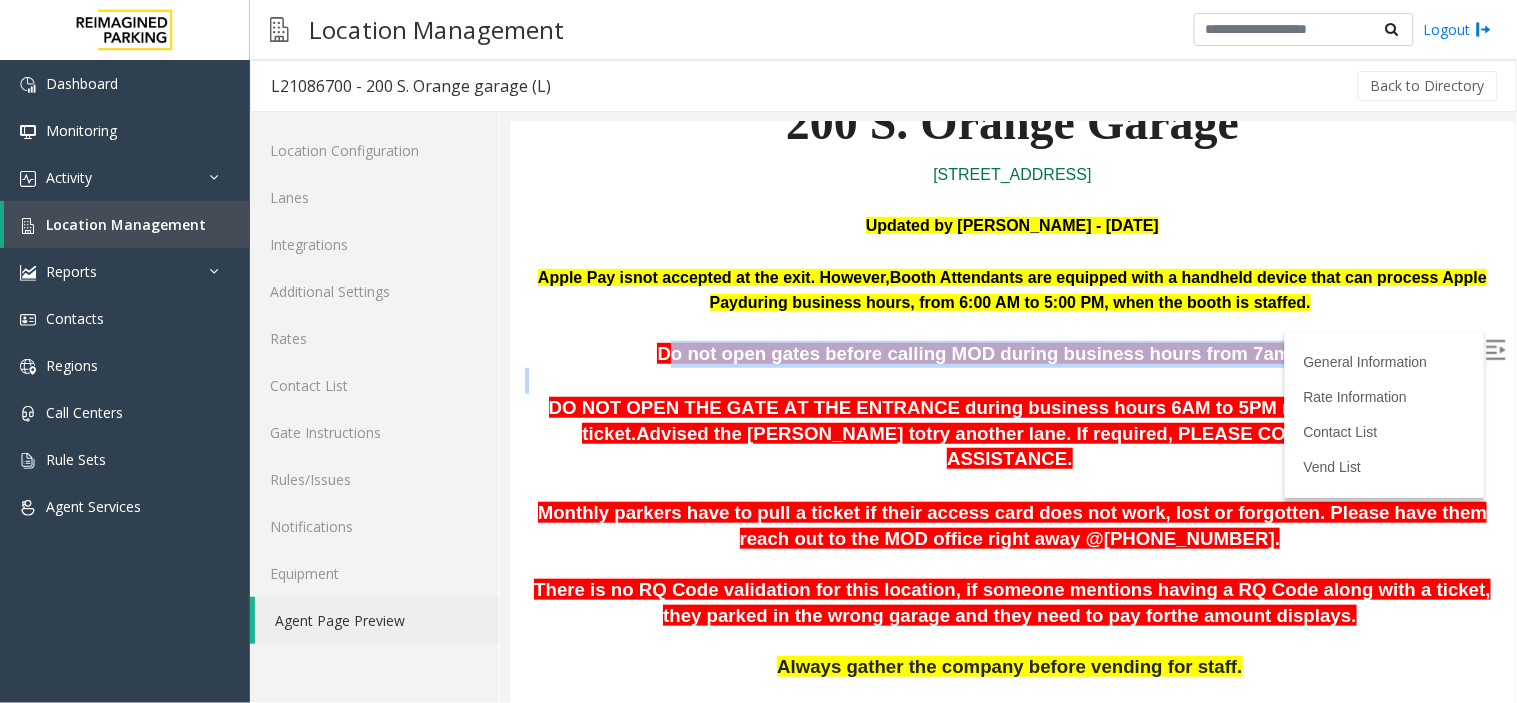 drag, startPoint x: 704, startPoint y: 353, endPoint x: 1310, endPoint y: 366, distance: 606.1394 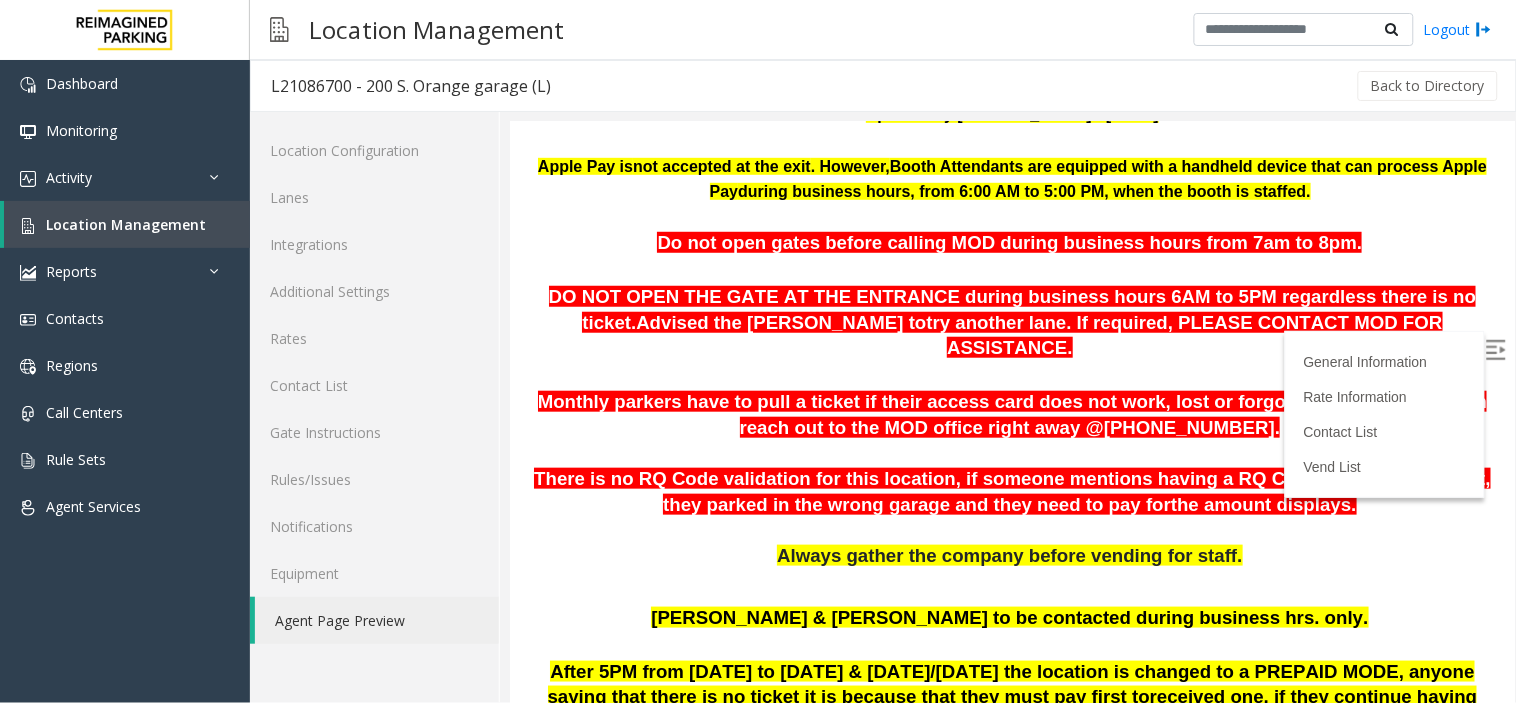 scroll, scrollTop: 444, scrollLeft: 0, axis: vertical 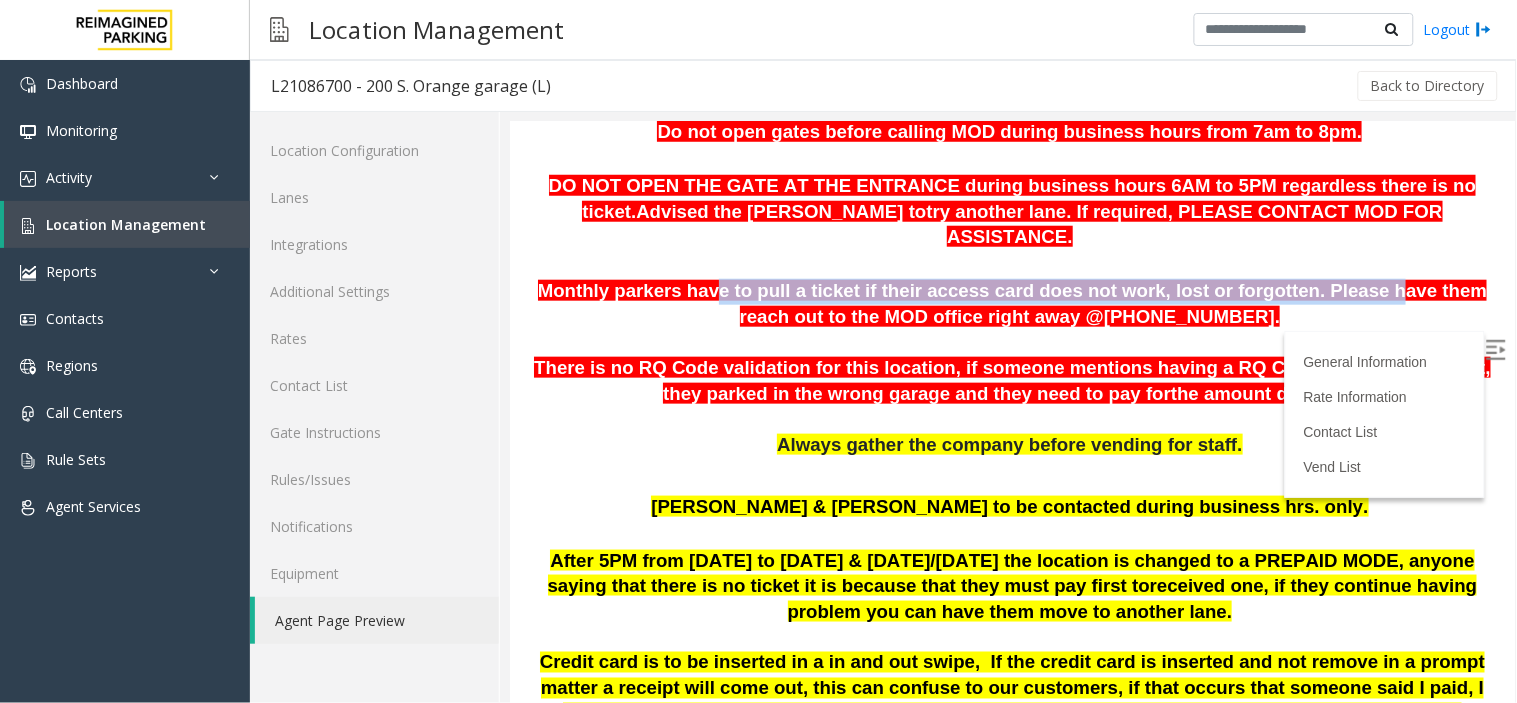 drag, startPoint x: 701, startPoint y: 271, endPoint x: 1295, endPoint y: 271, distance: 594 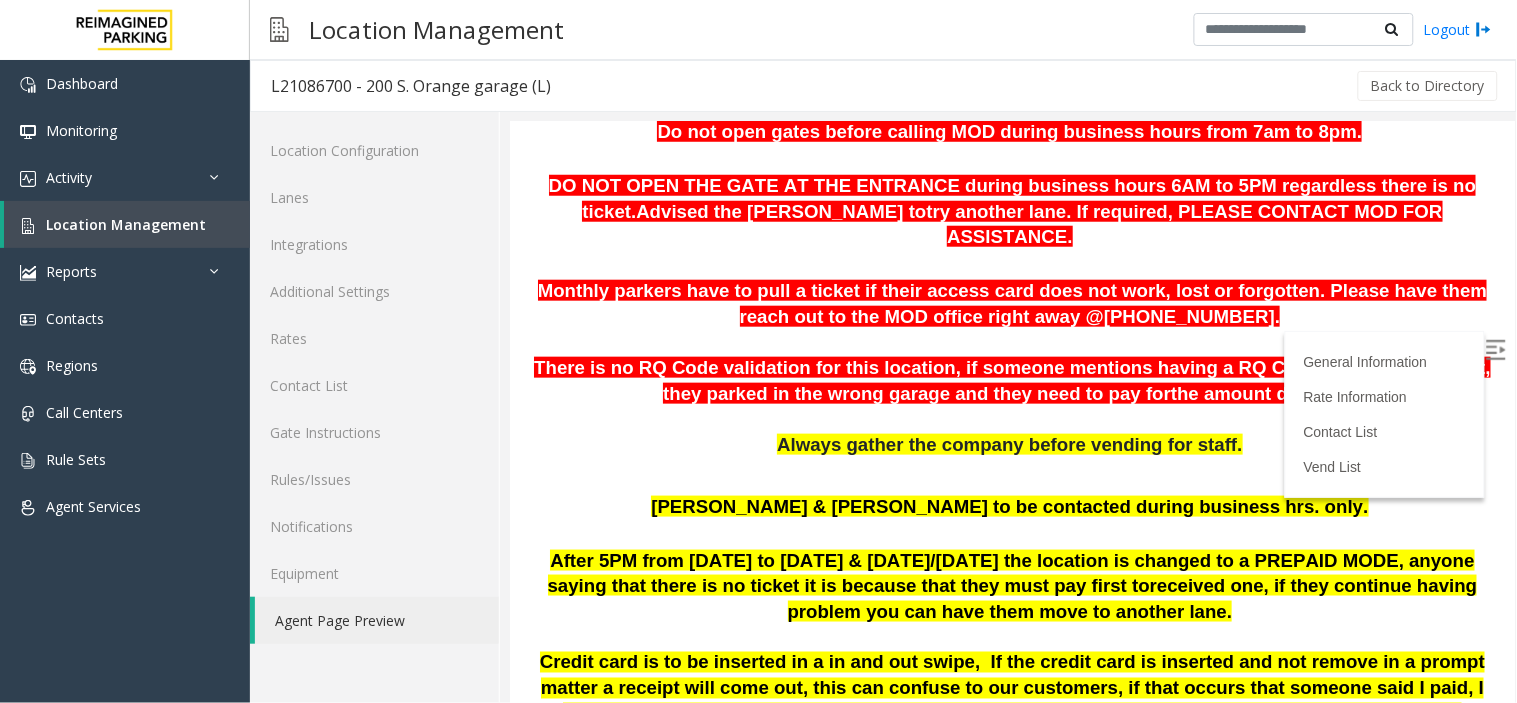 click on "Monthly parkers have to pull a ticket if their access card does not work, lost or forgotten. Please have them reach out to the MOD office right away @[PHONE_NUMBER]." at bounding box center [1012, 302] 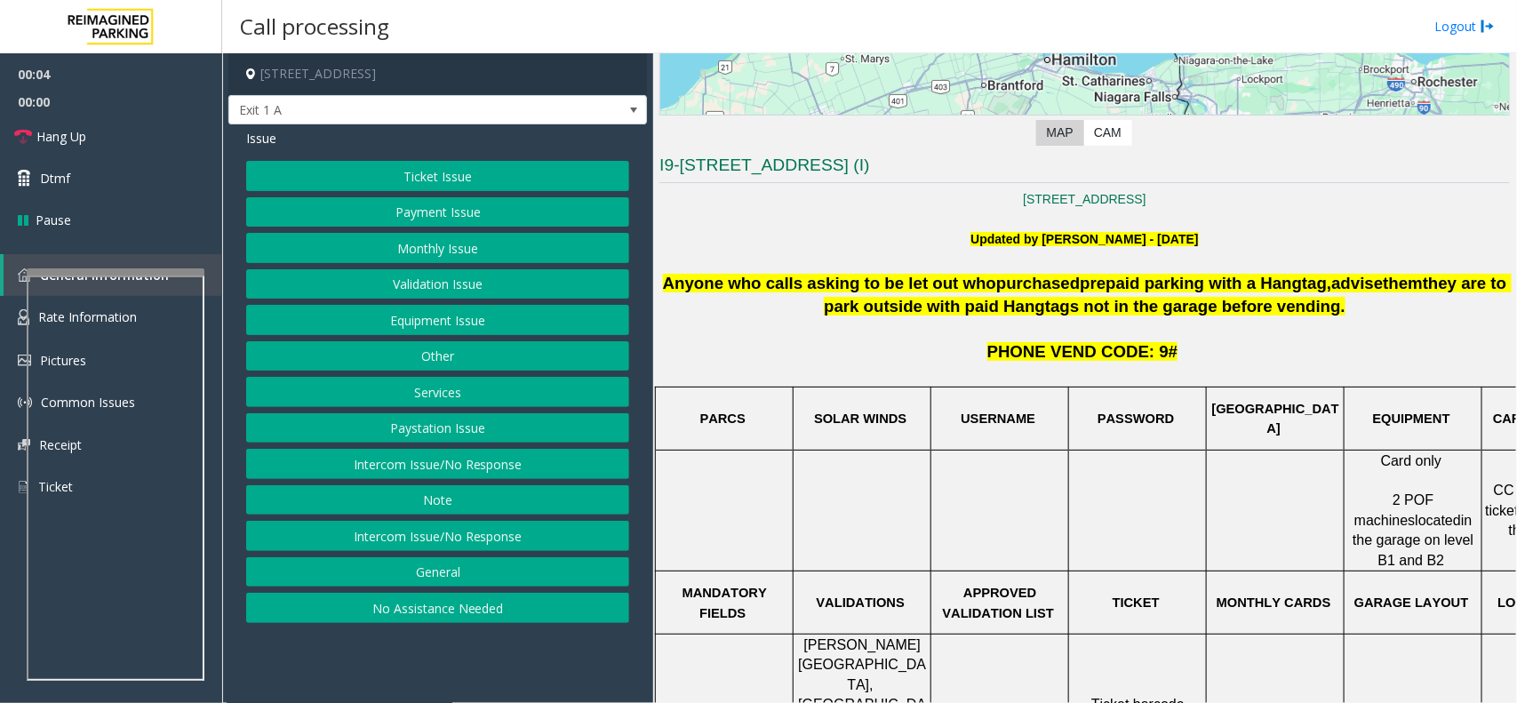 scroll, scrollTop: 666, scrollLeft: 0, axis: vertical 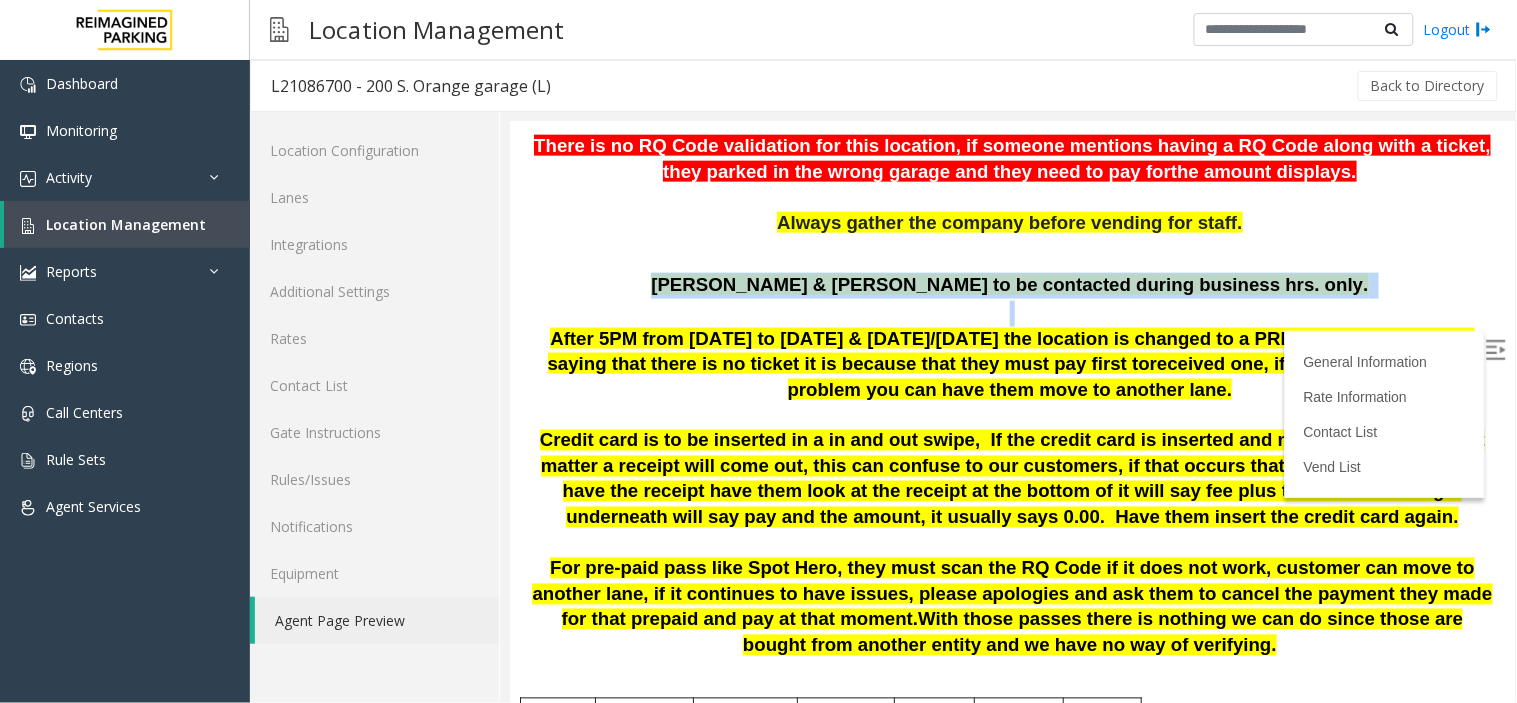 drag, startPoint x: 753, startPoint y: 271, endPoint x: 1100, endPoint y: 283, distance: 347.20743 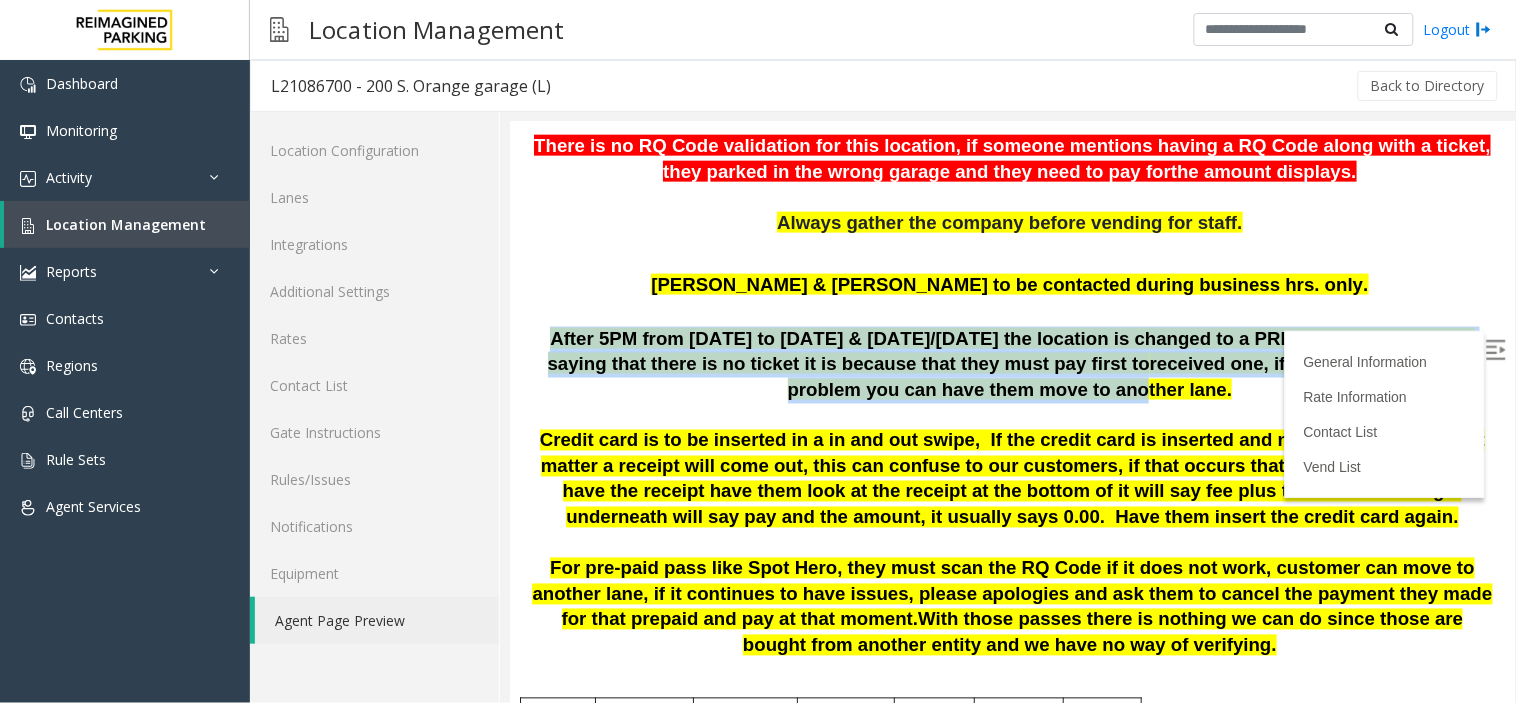 drag, startPoint x: 569, startPoint y: 316, endPoint x: 1006, endPoint y: 373, distance: 440.70172 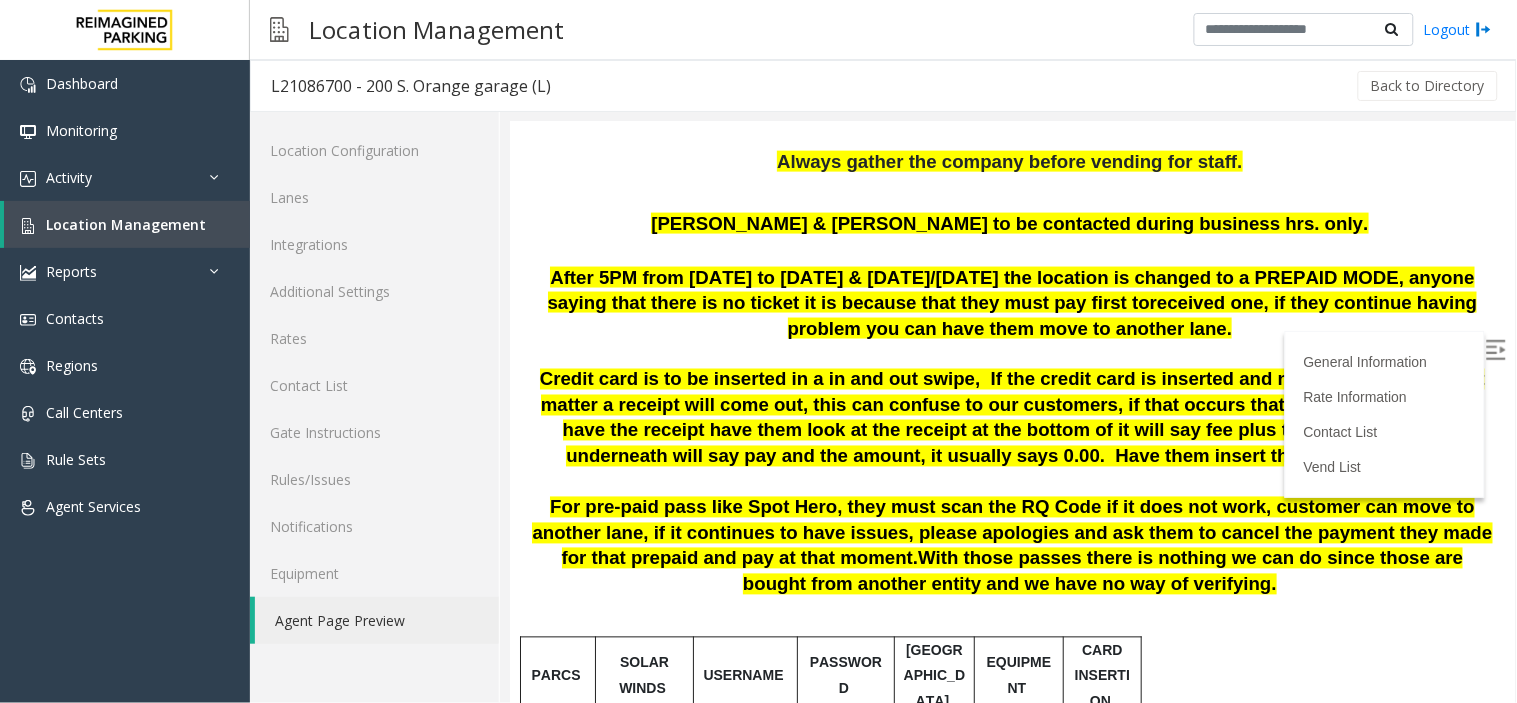 scroll, scrollTop: 777, scrollLeft: 0, axis: vertical 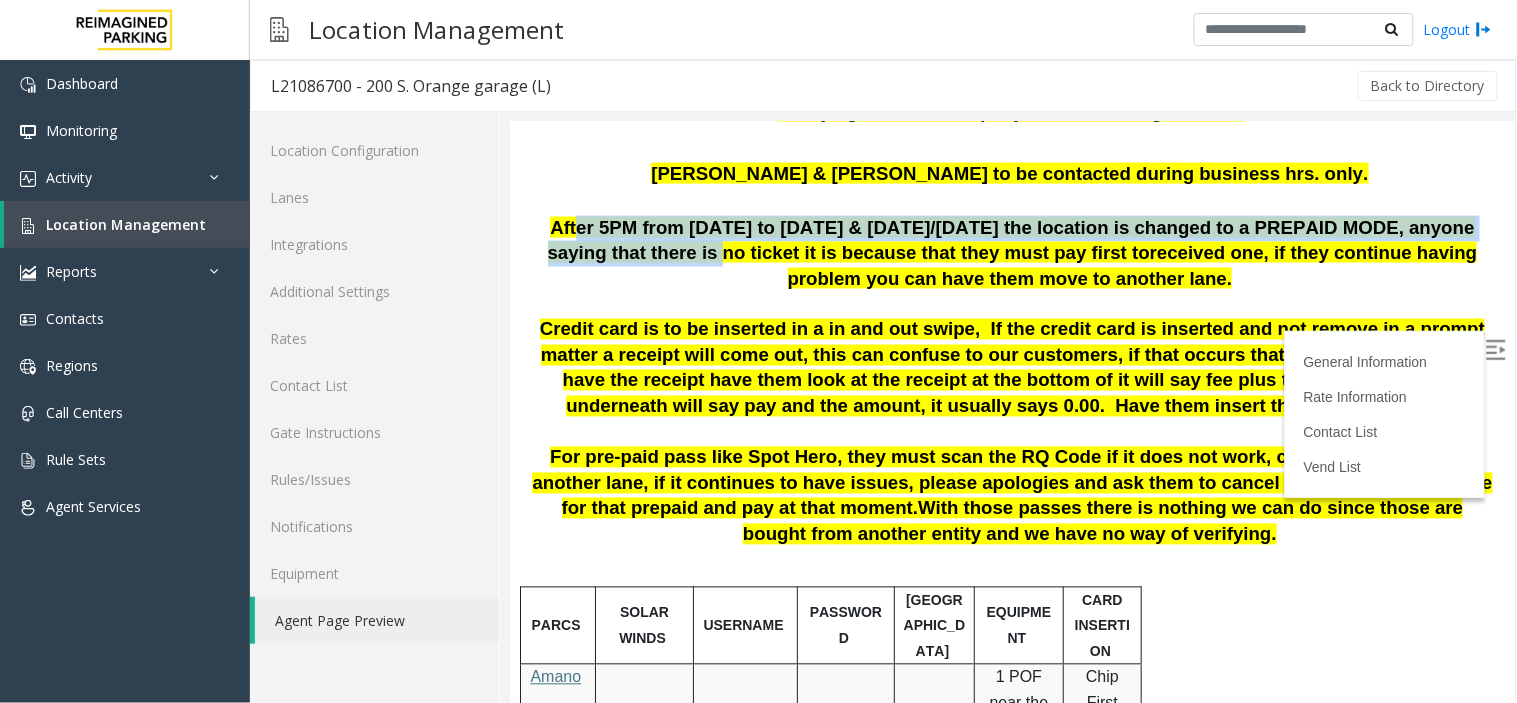 drag, startPoint x: 567, startPoint y: 209, endPoint x: 605, endPoint y: 229, distance: 42.941822 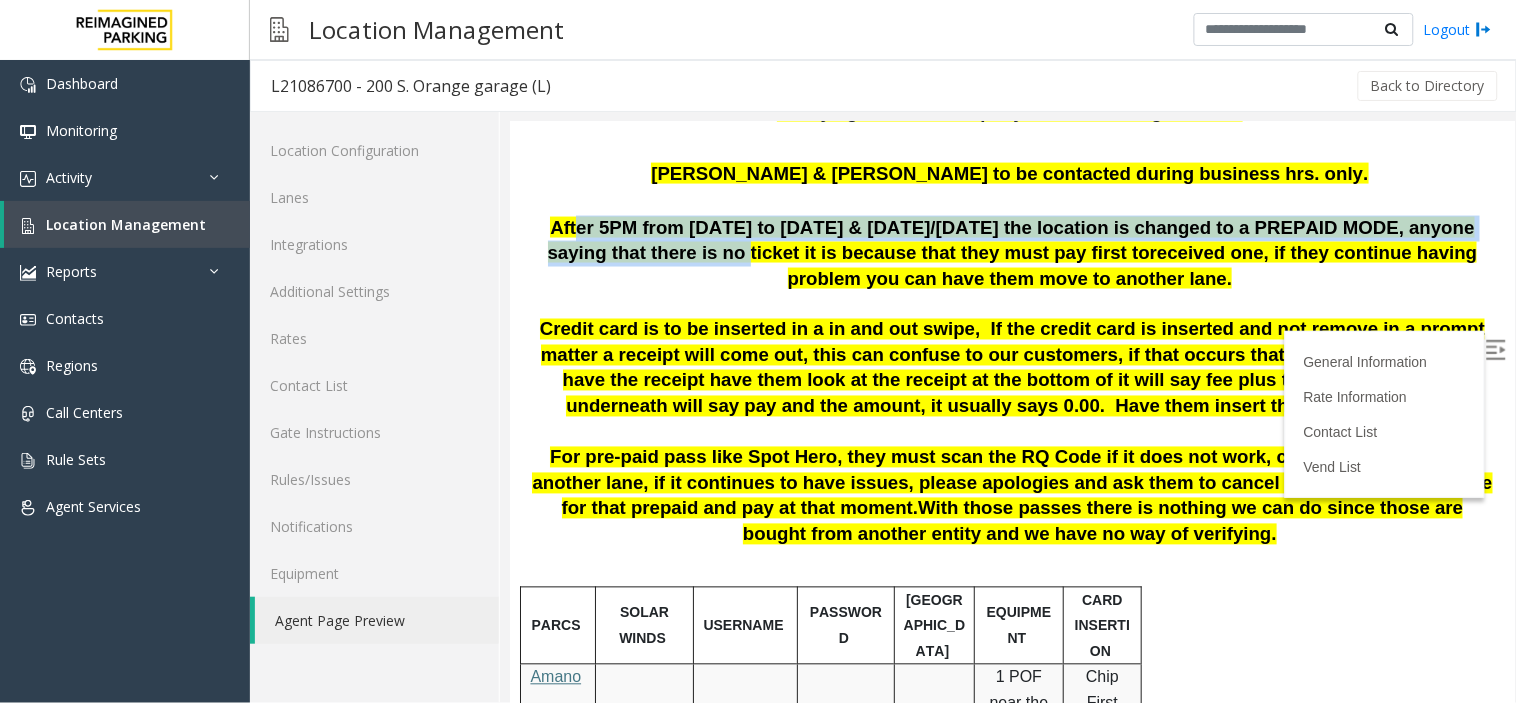 click on "After 5PM from [DATE] to [DATE] & [DATE]/[DATE] the location is changed to a PREPAID MODE, anyone saying that there is no ticket it is because that they must pay first to" at bounding box center (1010, 239) 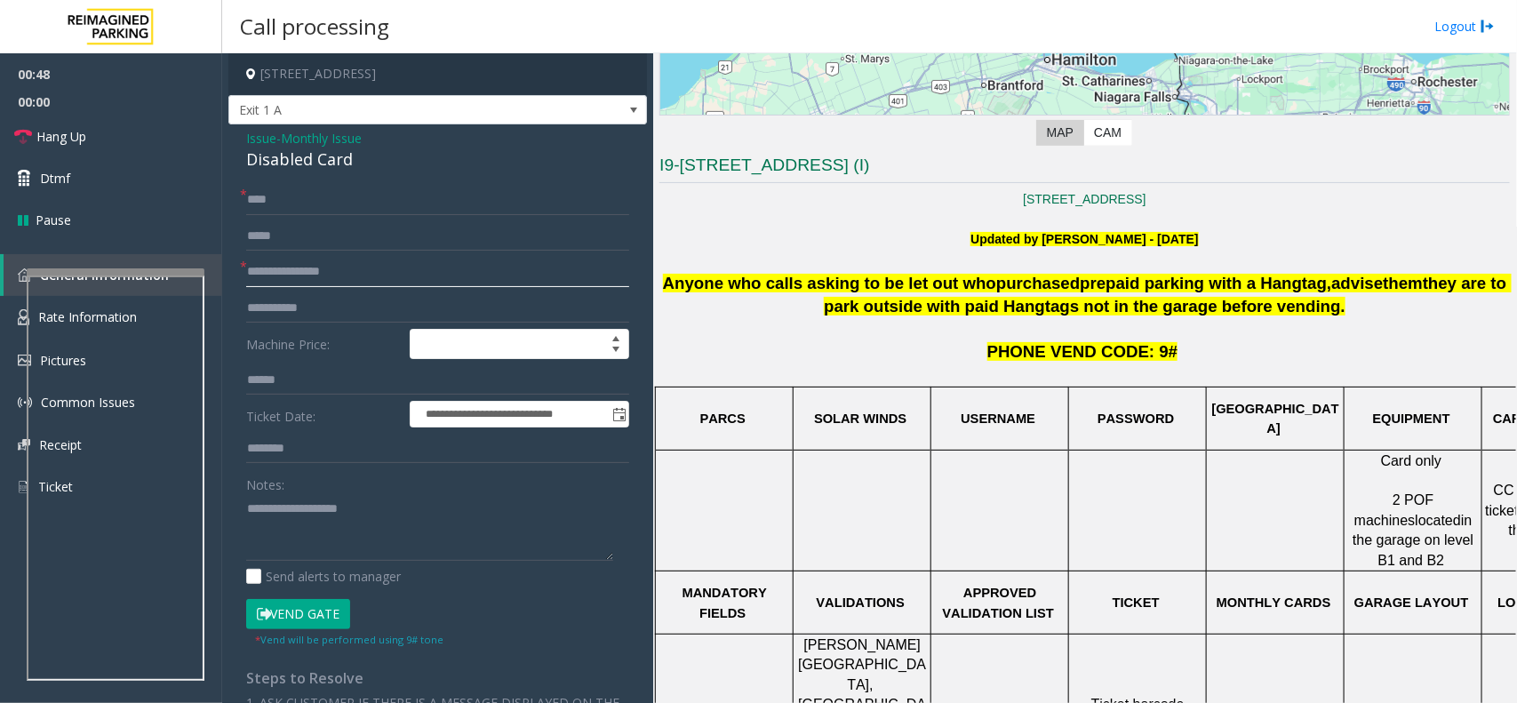 drag, startPoint x: 960, startPoint y: 194, endPoint x: 1387, endPoint y: 223, distance: 427.98364 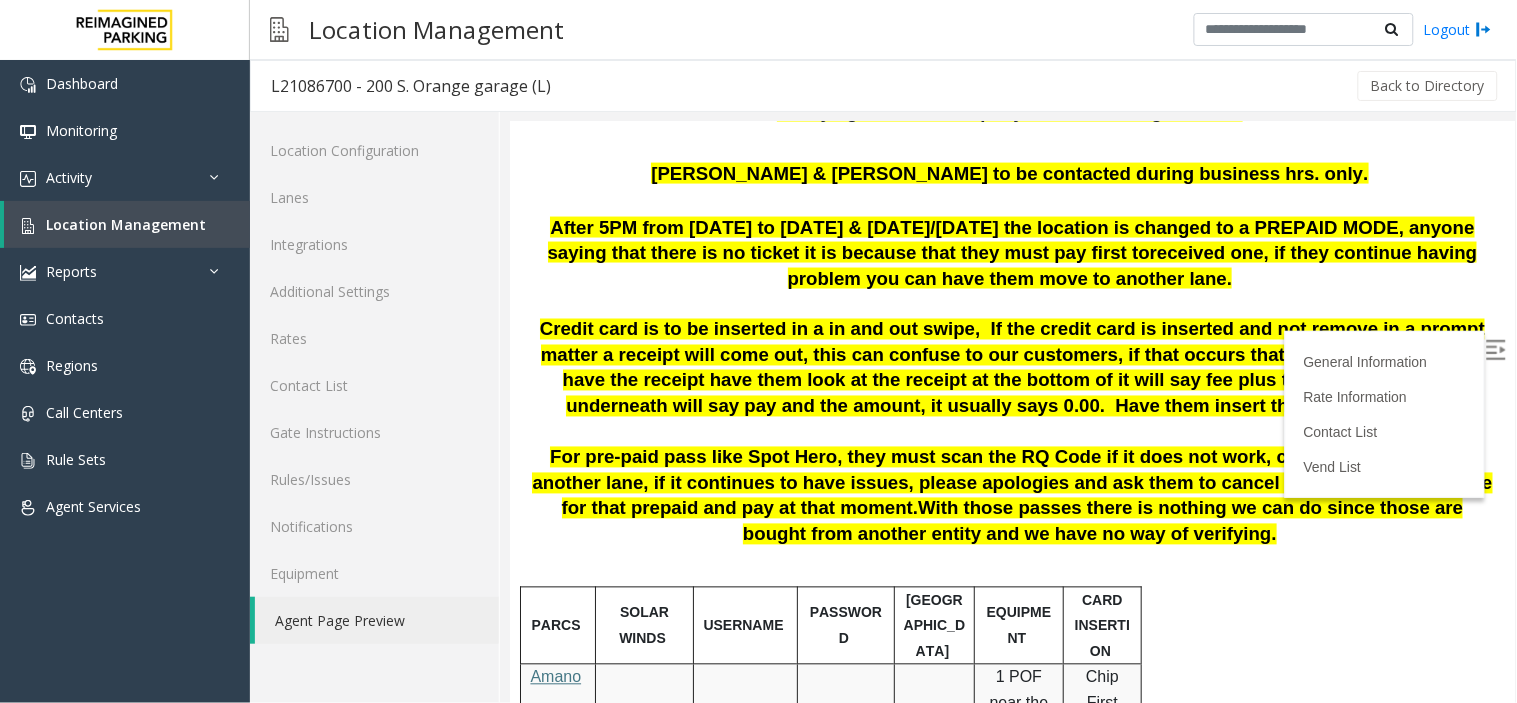 click on "After 5PM from [DATE] to [DATE] & [DATE]/[DATE] the location is changed to a PREPAID MODE, anyone saying that there is no ticket it is because that they must pay first to" at bounding box center (1010, 239) 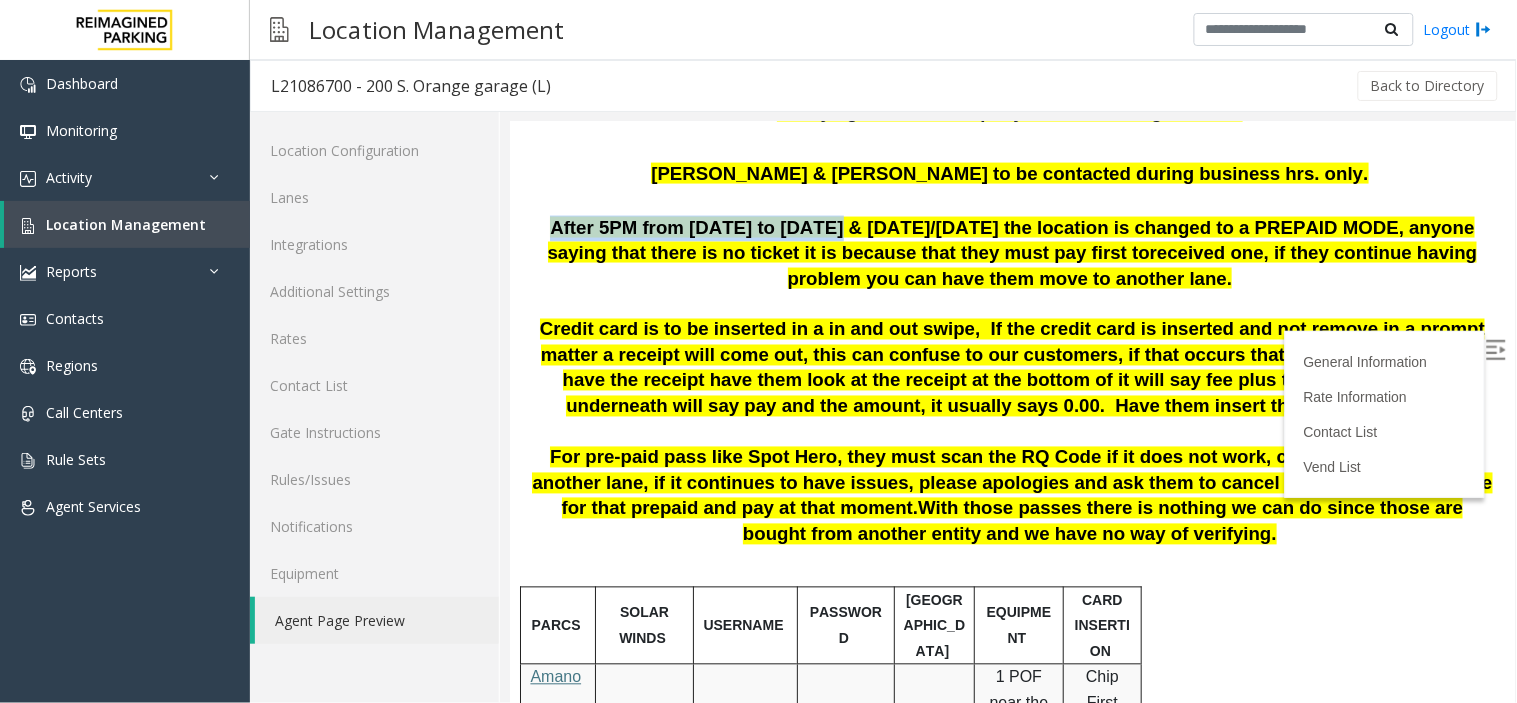drag, startPoint x: 549, startPoint y: 205, endPoint x: 805, endPoint y: 212, distance: 256.09567 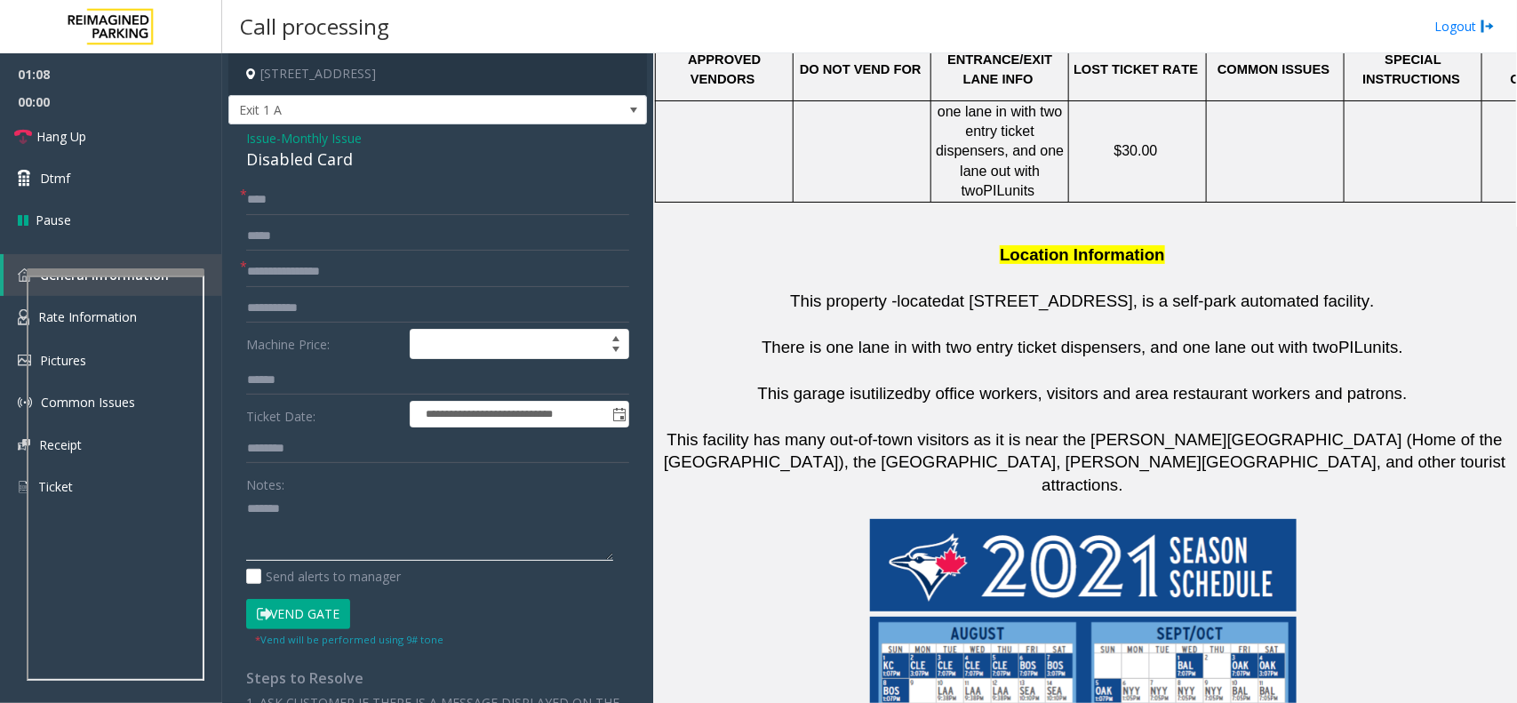 click on "After 5PM from [DATE] to [DATE] & [DATE]/[DATE] the location is changed to a PREPAID MODE, anyone saying that there is no ticket it is because that they must pay first to" at bounding box center (1010, 239) 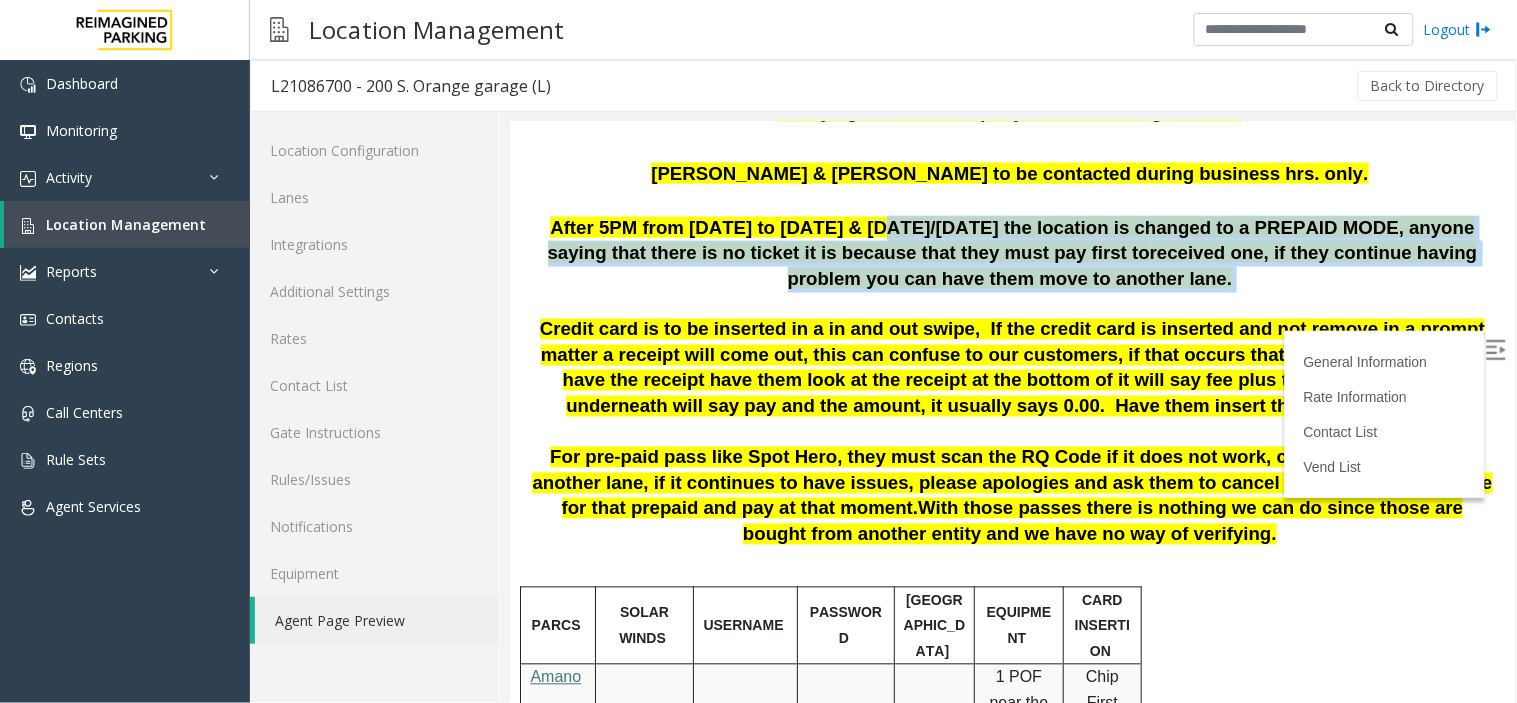 drag, startPoint x: 843, startPoint y: 204, endPoint x: 1199, endPoint y: 265, distance: 361.18832 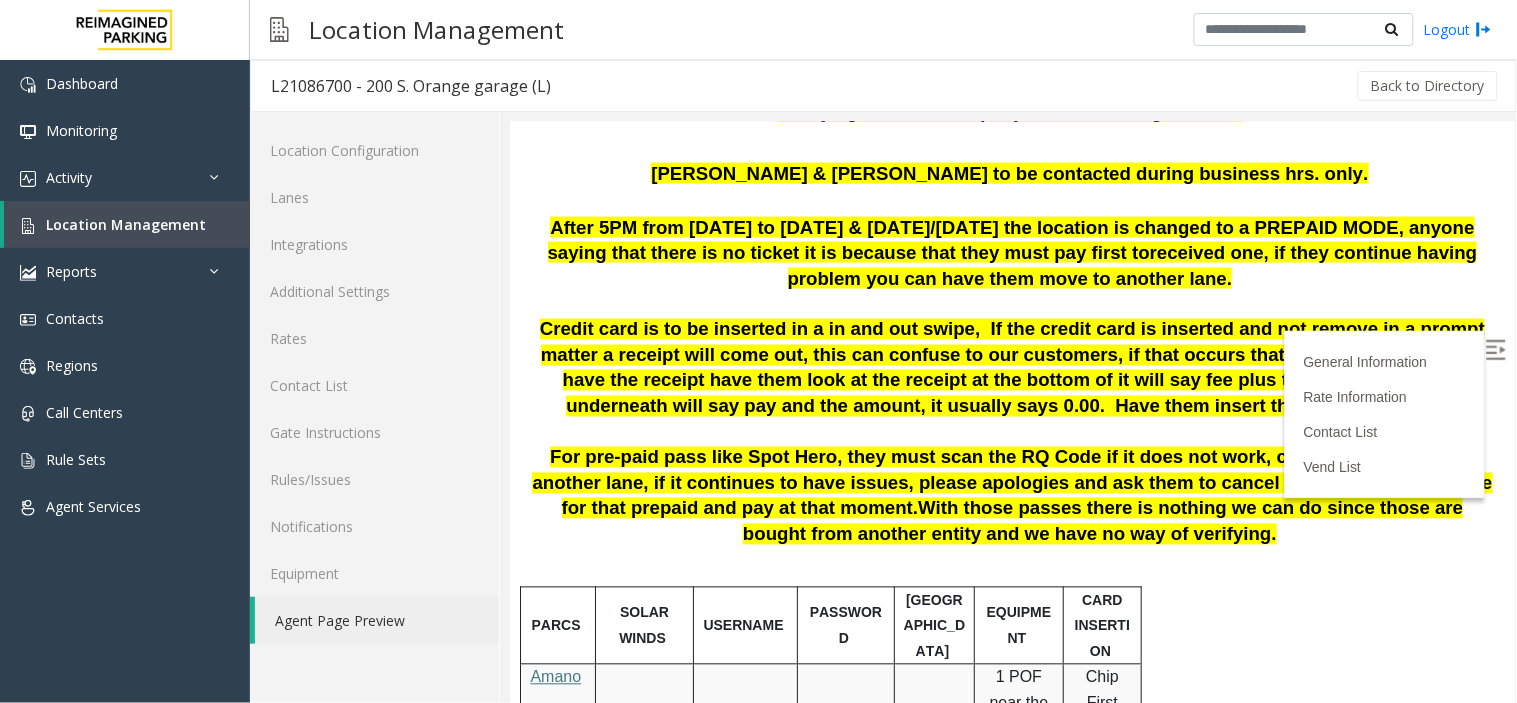 click on "Credit card is to be inserted in a in and out swipe,  If the credit card is inserted and not remove in a prompt matter a receipt will come out, this can confuse to our customers, if that occurs that someone said I paid, I have the receipt have them look at the receipt at the bottom of it will say fee plus the" at bounding box center (1011, 354) 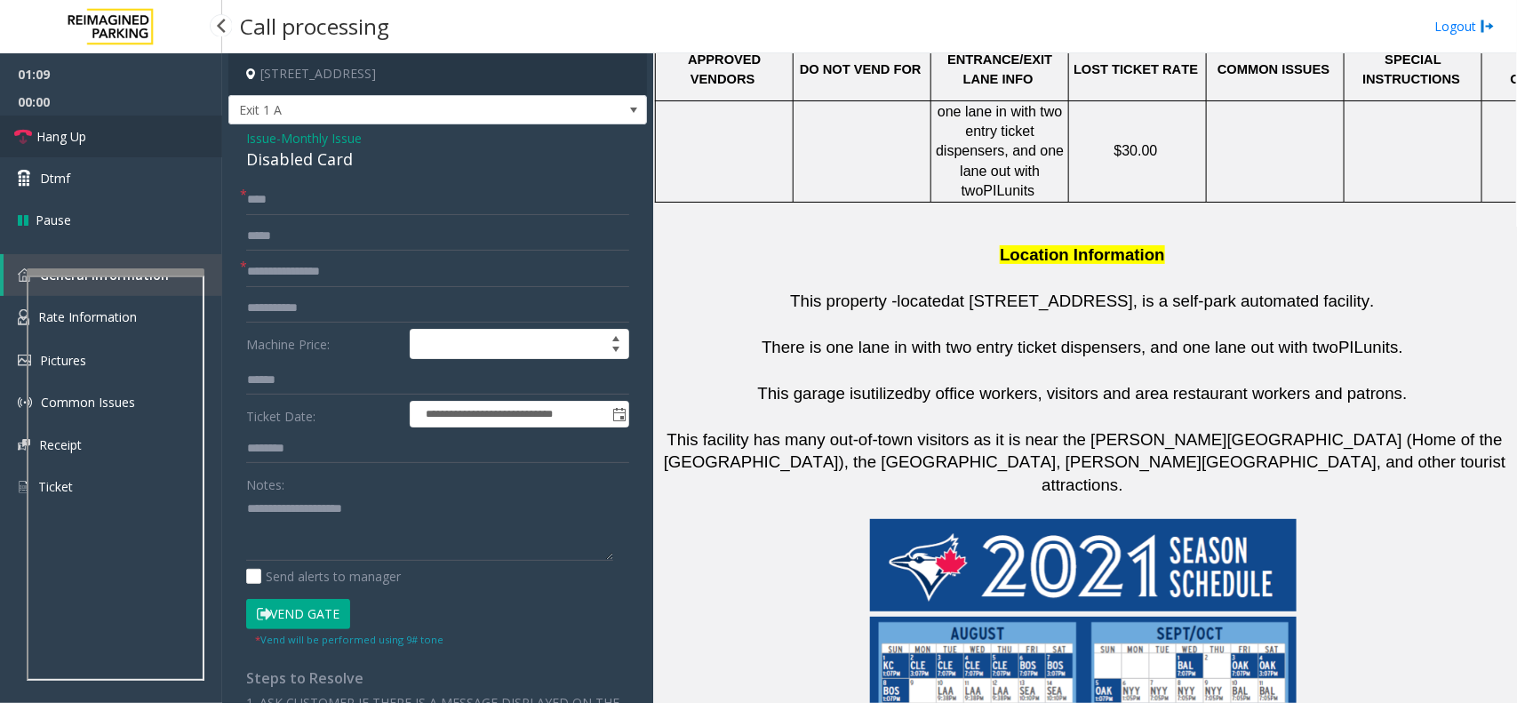 scroll, scrollTop: 666, scrollLeft: 0, axis: vertical 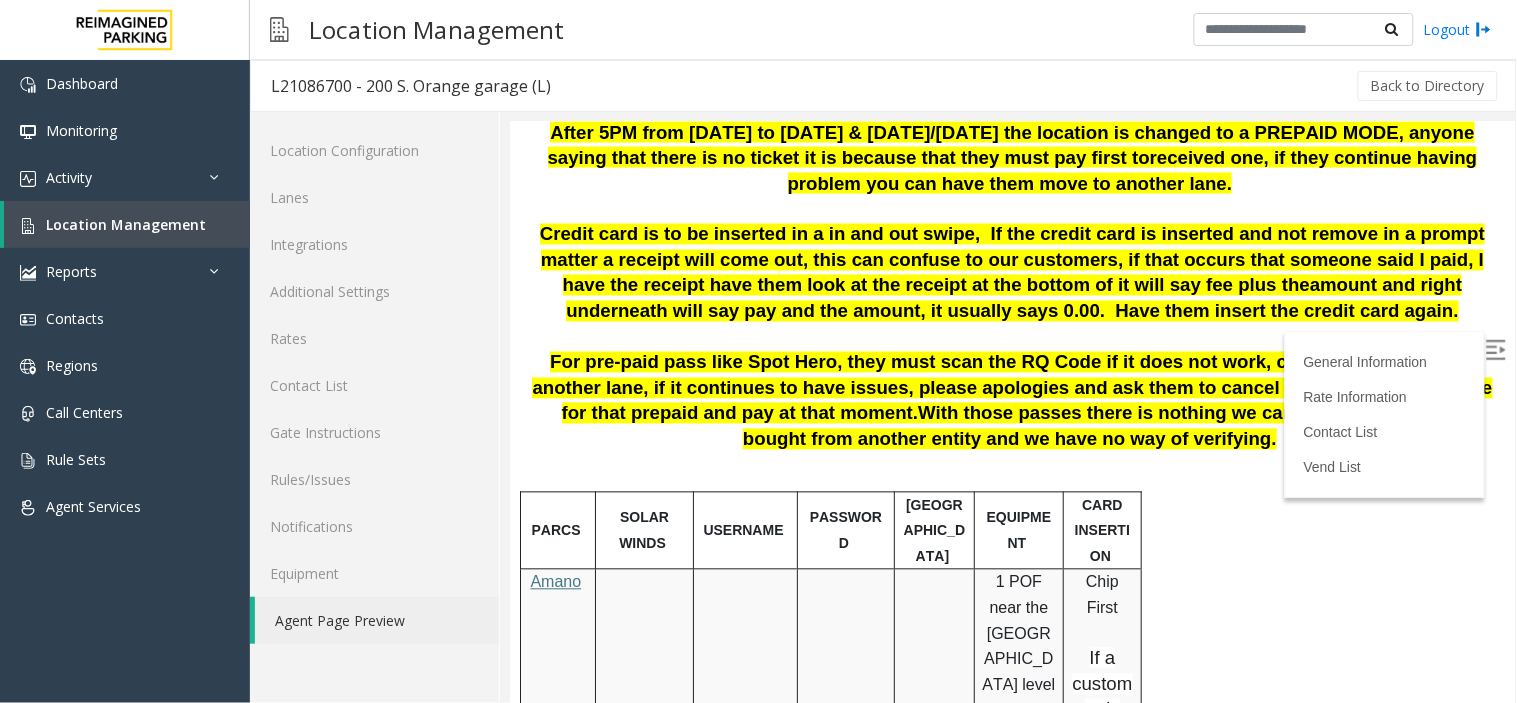 drag, startPoint x: 1511, startPoint y: 257, endPoint x: 2025, endPoint y: 401, distance: 533.7902 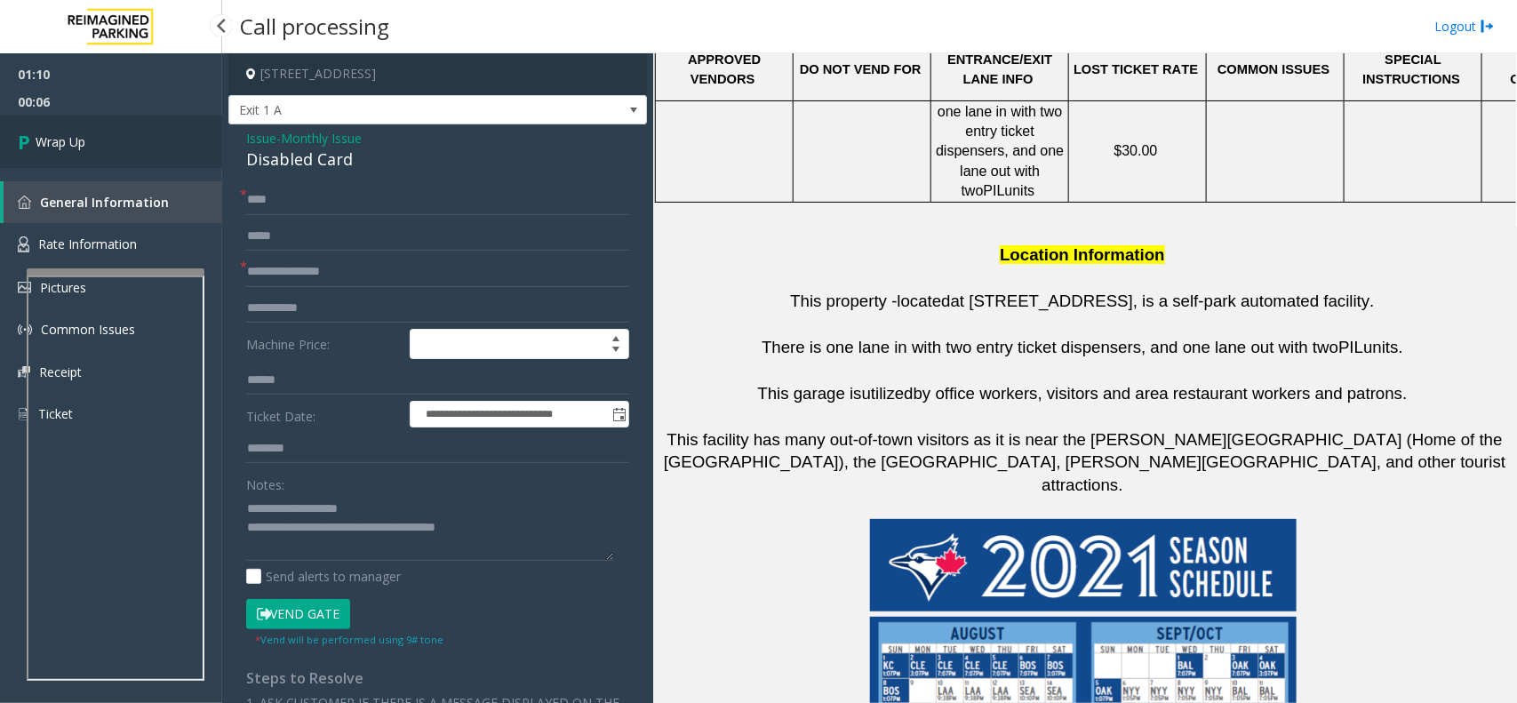 scroll, scrollTop: 3781, scrollLeft: 0, axis: vertical 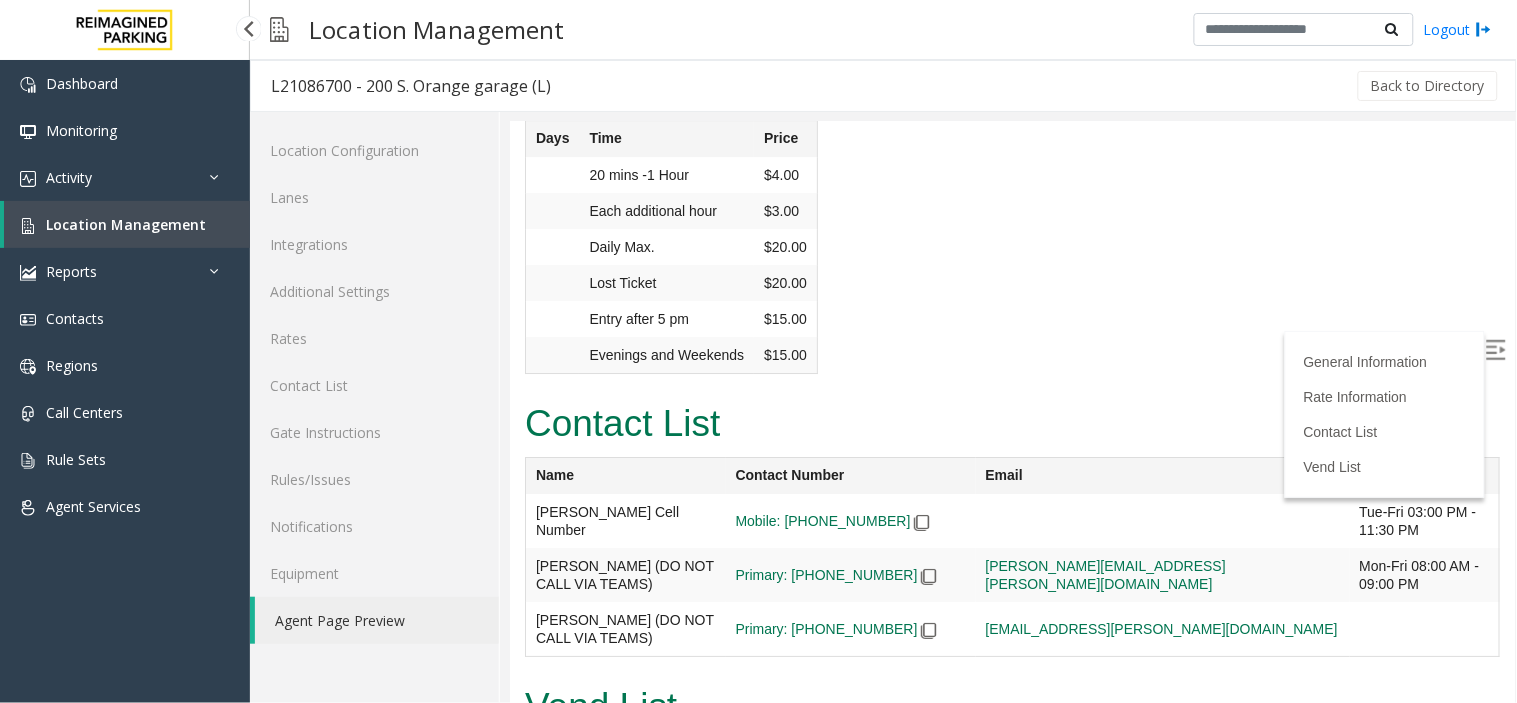 click on "Location Management" at bounding box center [126, 224] 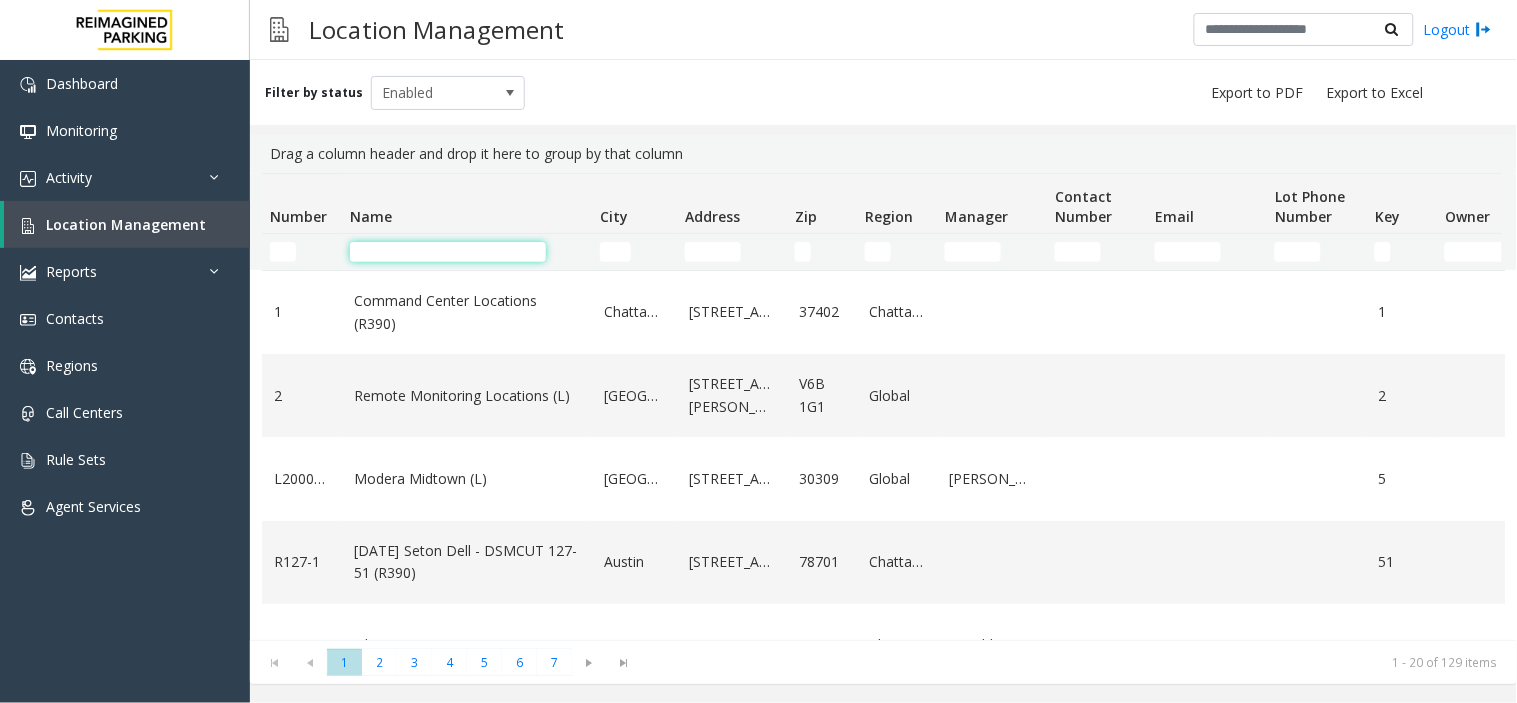 click 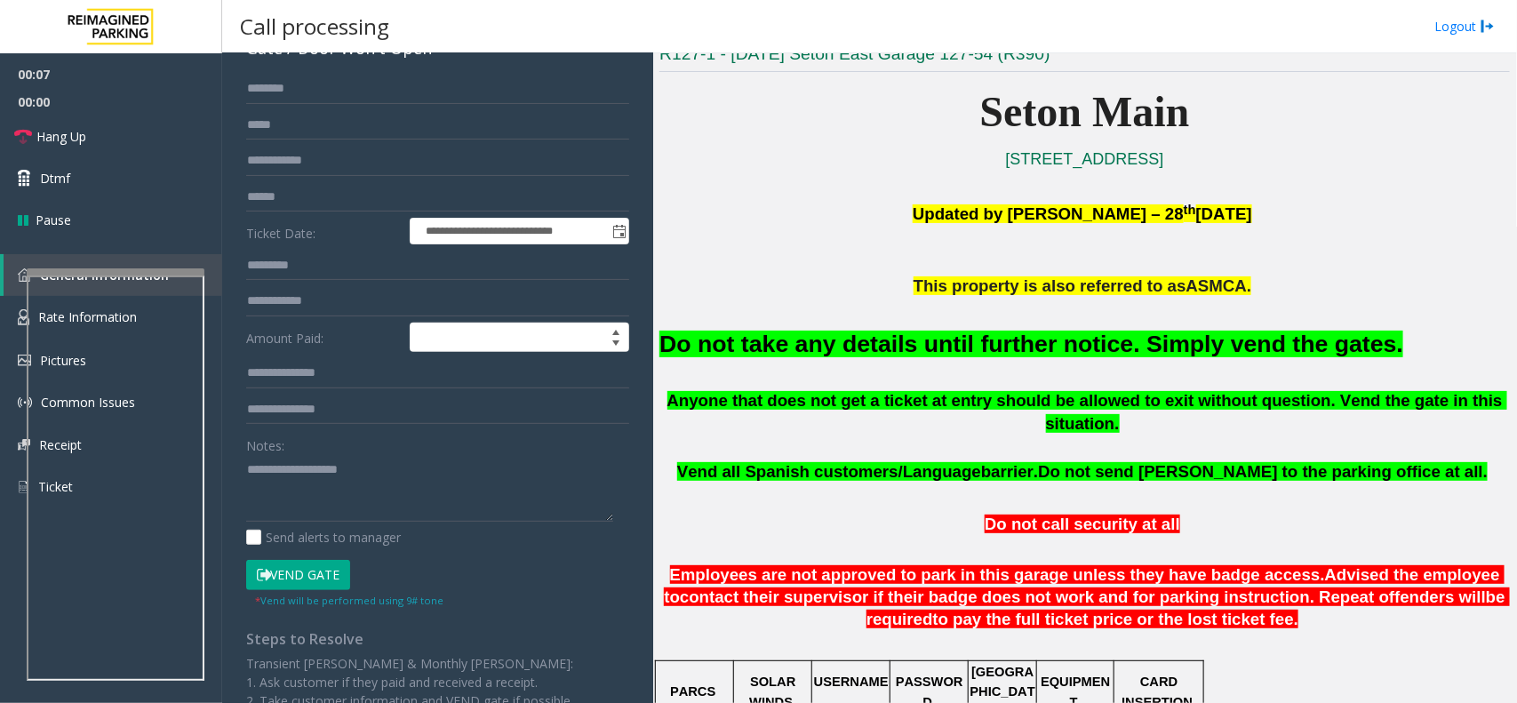 type on "********" 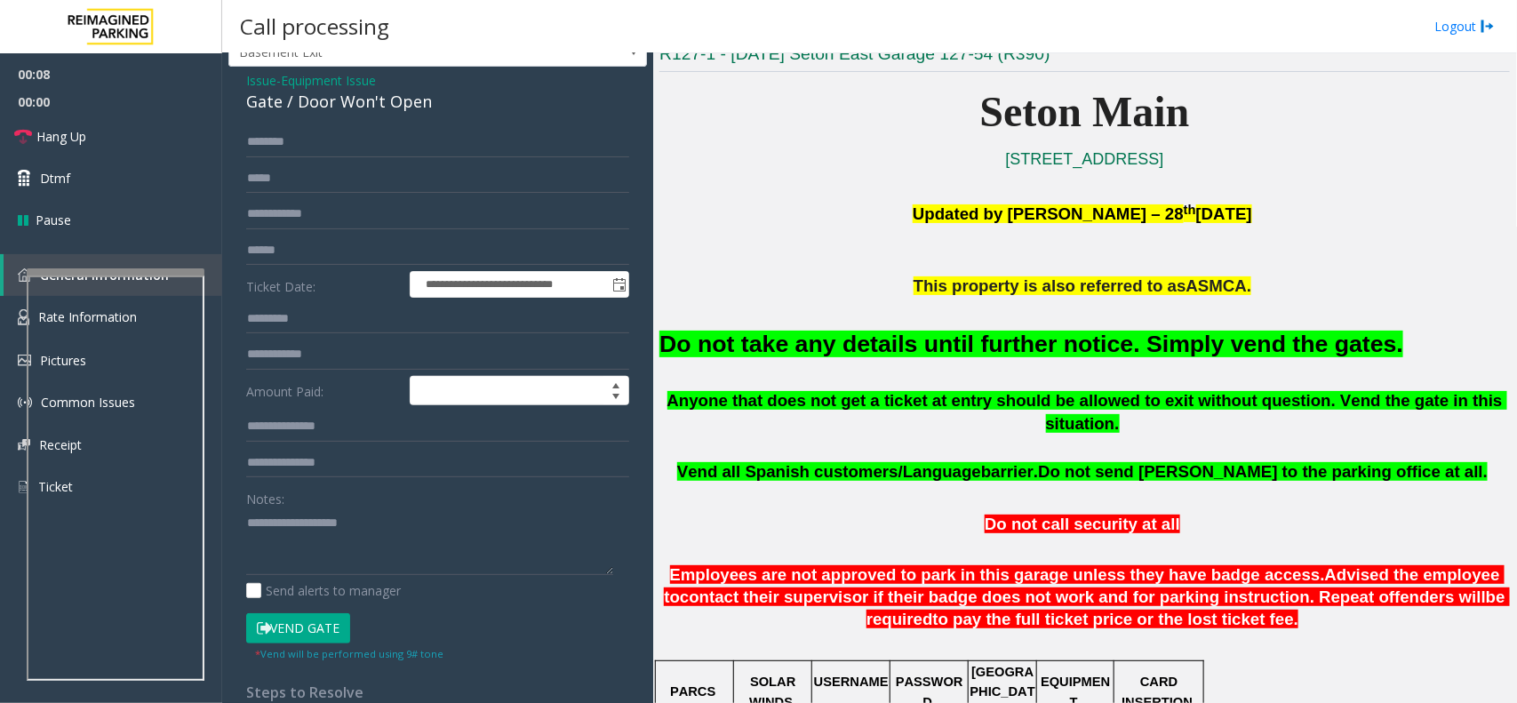 click on "The Marq (I) (R390)" 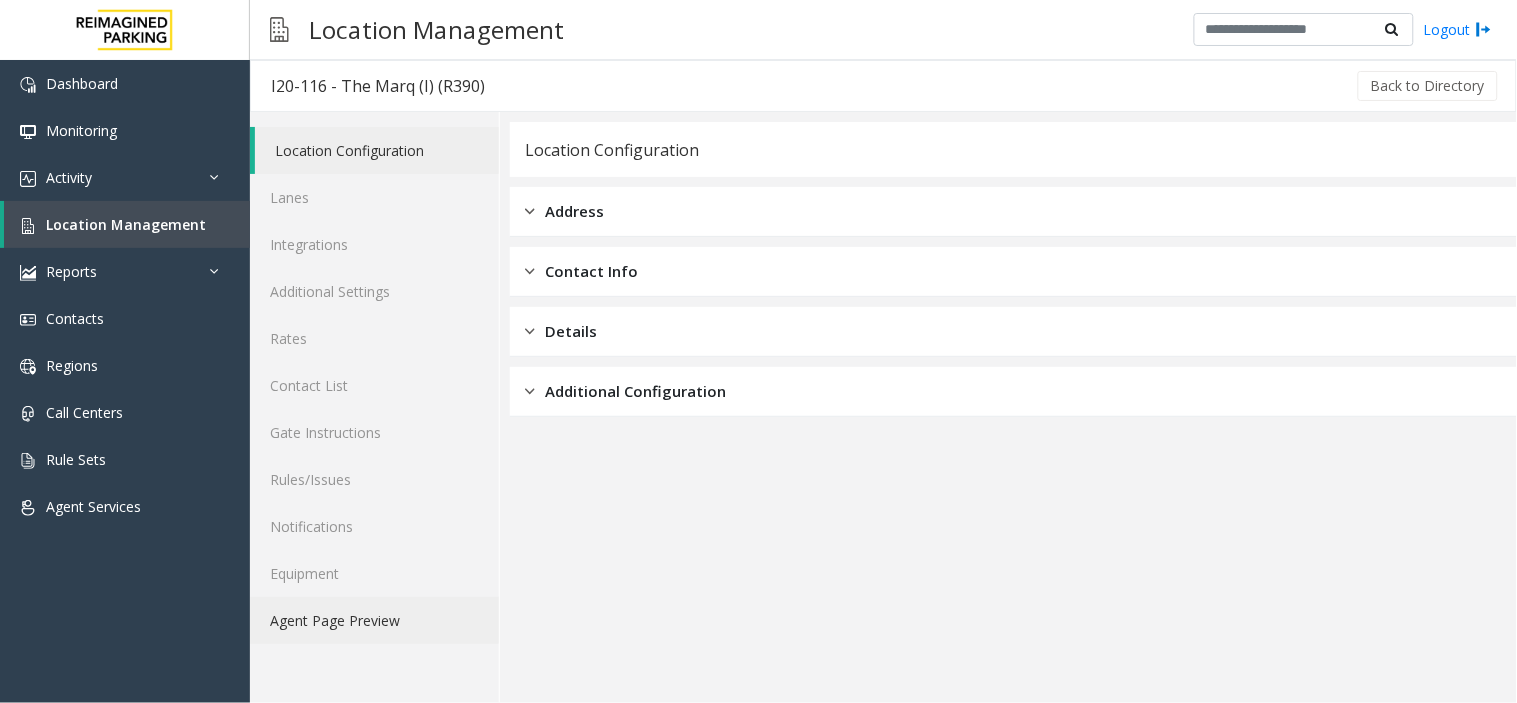 click on "Agent Page Preview" 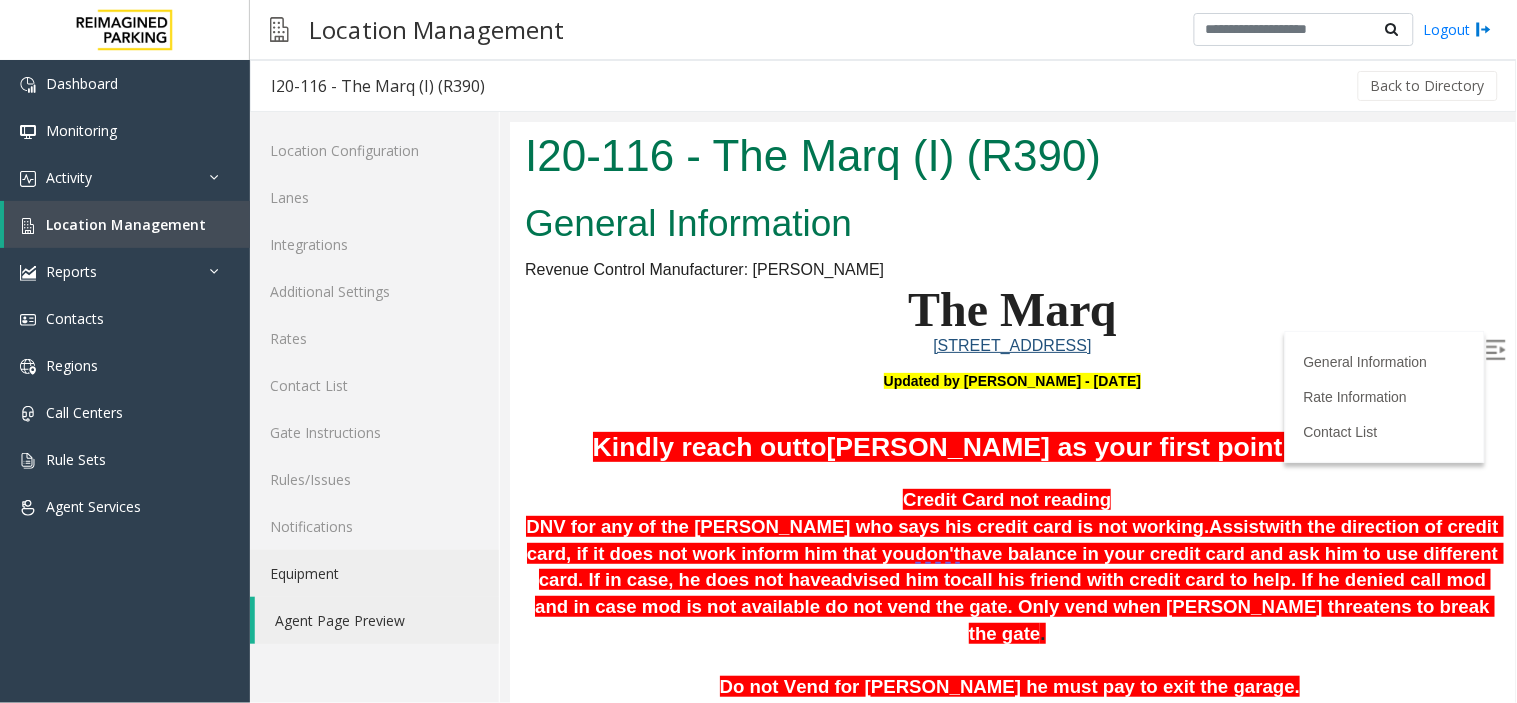 scroll, scrollTop: 222, scrollLeft: 0, axis: vertical 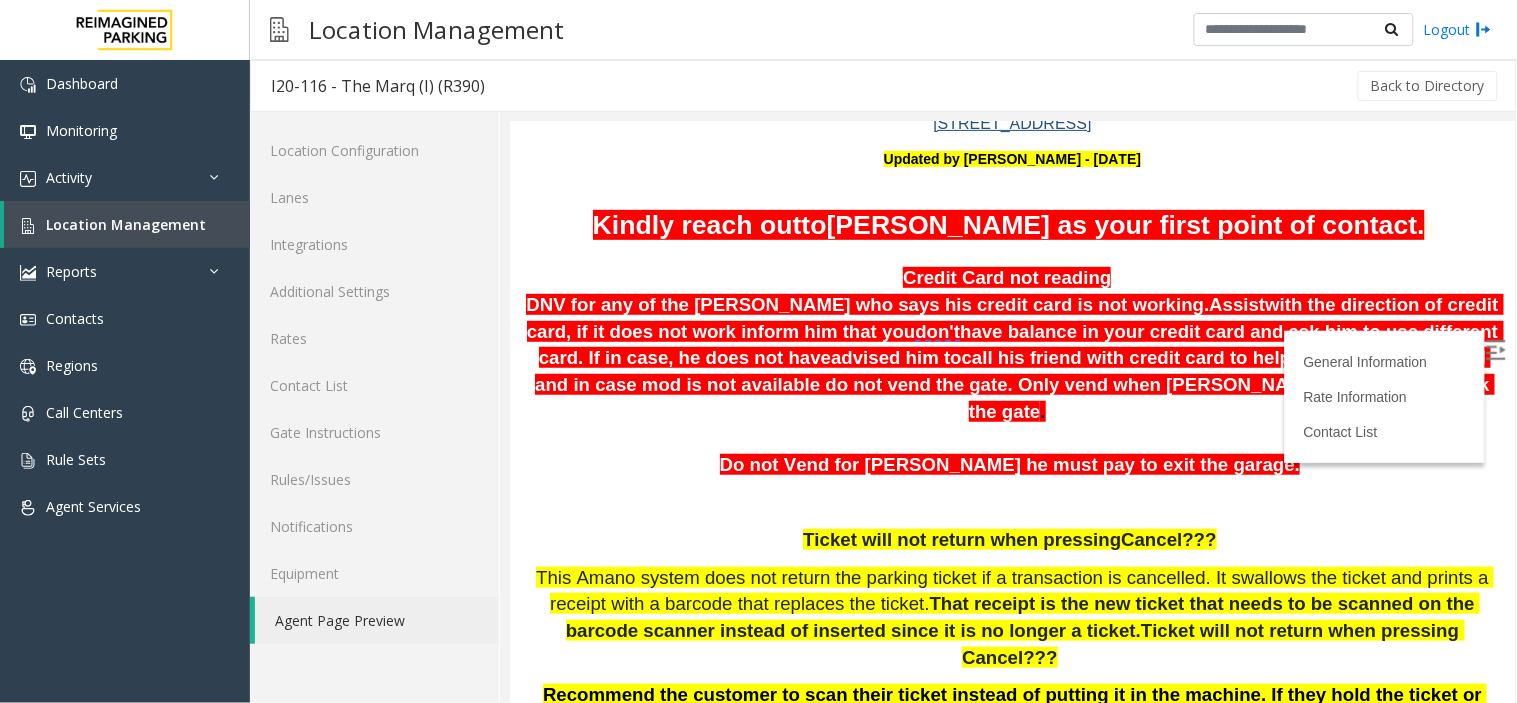 click on "Credit Card not reading     DNV for any of the [PERSON_NAME] who says his credit card is not working.  Assist  with the direction of credit card, if it does not work inform him that you  don't  have balance in your credit card and ask him to use different card. If in case, he does not have  advised him to  call his friend with credit card to help. If he denied call mod and in case mod is not available do not vend the gate. Only vend when [PERSON_NAME] threatens to break the gate .       Do not Vend for [PERSON_NAME] he must pay to exit the garage.      Ticket will not return when pressing  Cancel???   This Amano system does not return the parking ticket if a transaction is cancelled. It swallows the ticket and prints a receipt with a barcode that replaces the ticket.  That receipt is the new ticket that needs to be scanned on the barcode scanner instead of inserted since it is no longer a ticket.  Ticket will not return when pressing Cancel???   will not inches  away     -       Vend Code – 4" at bounding box center (1011, 751) 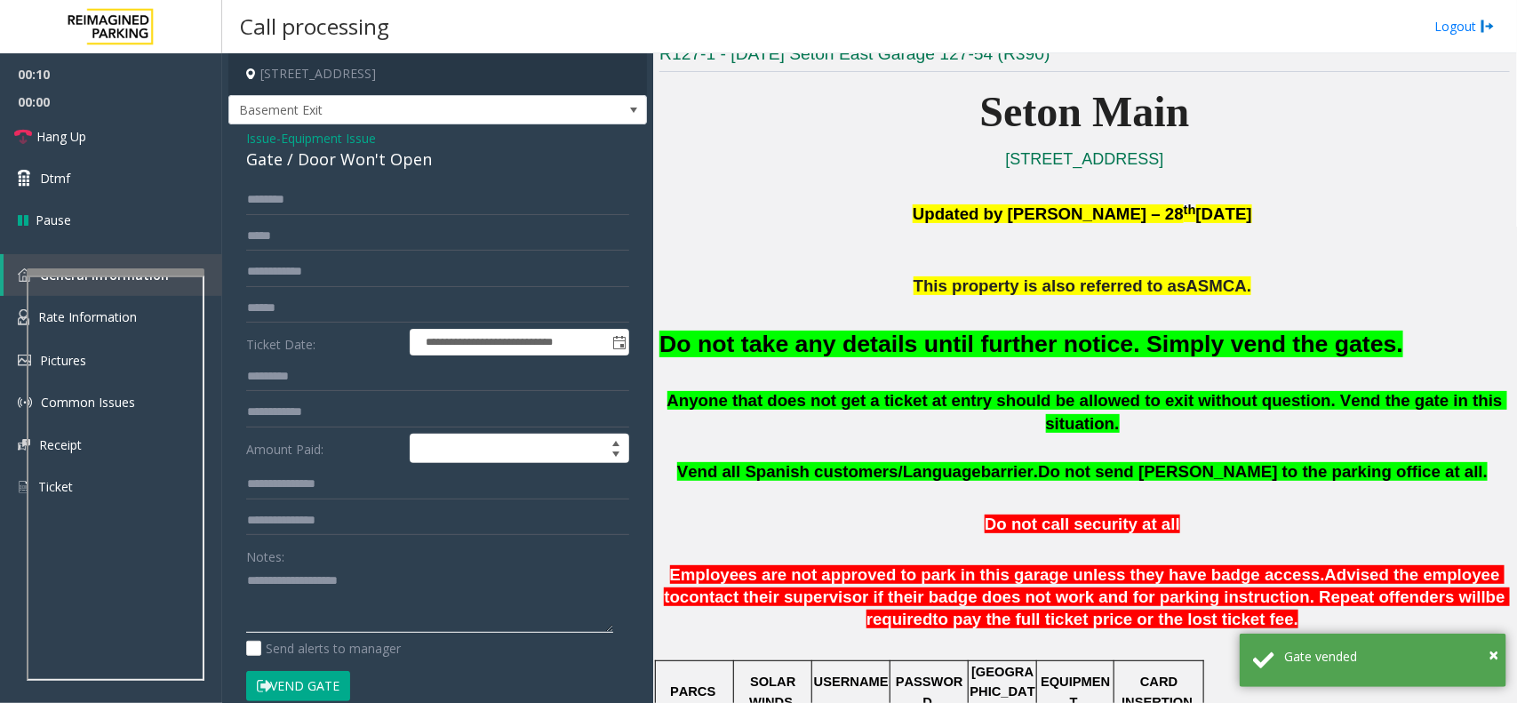 drag, startPoint x: 533, startPoint y: 306, endPoint x: 1019, endPoint y: 407, distance: 496.3839 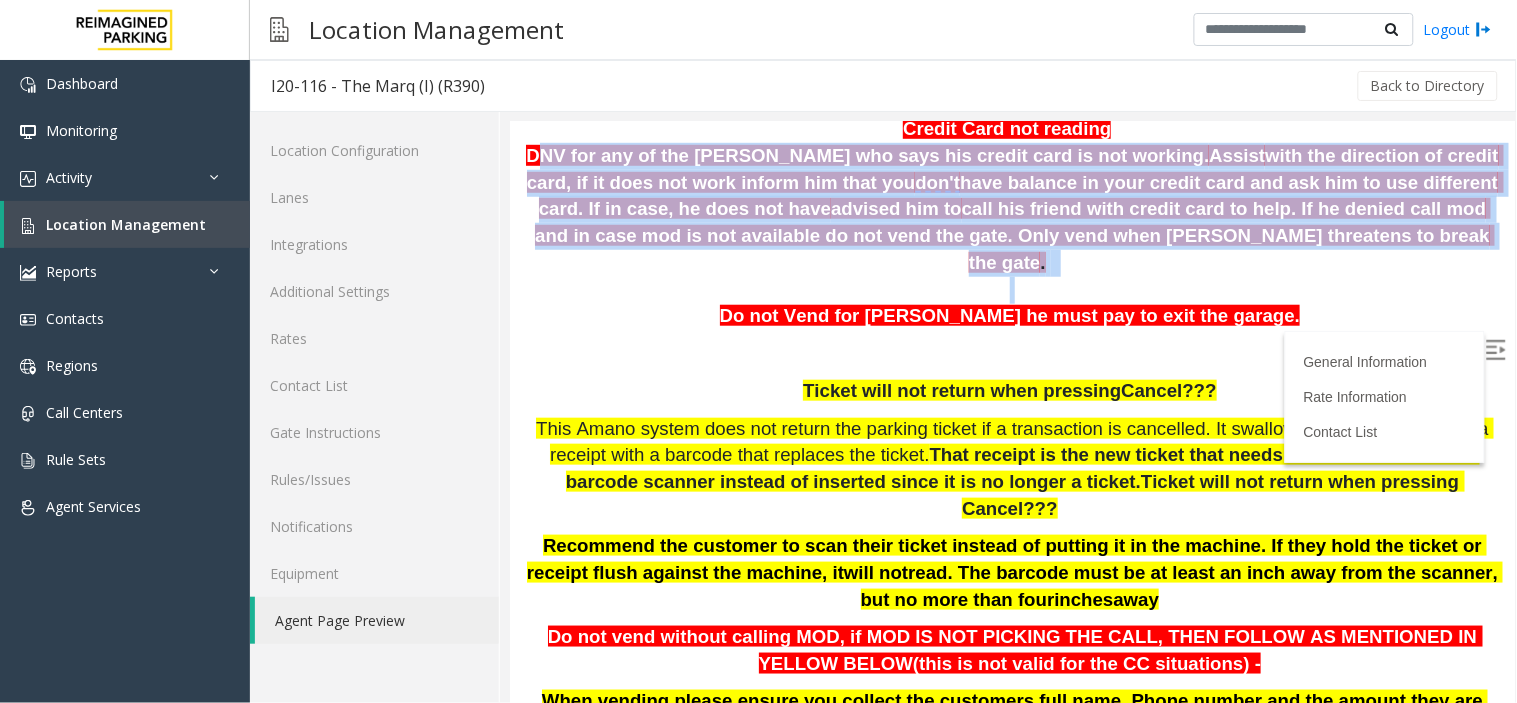 scroll, scrollTop: 444, scrollLeft: 0, axis: vertical 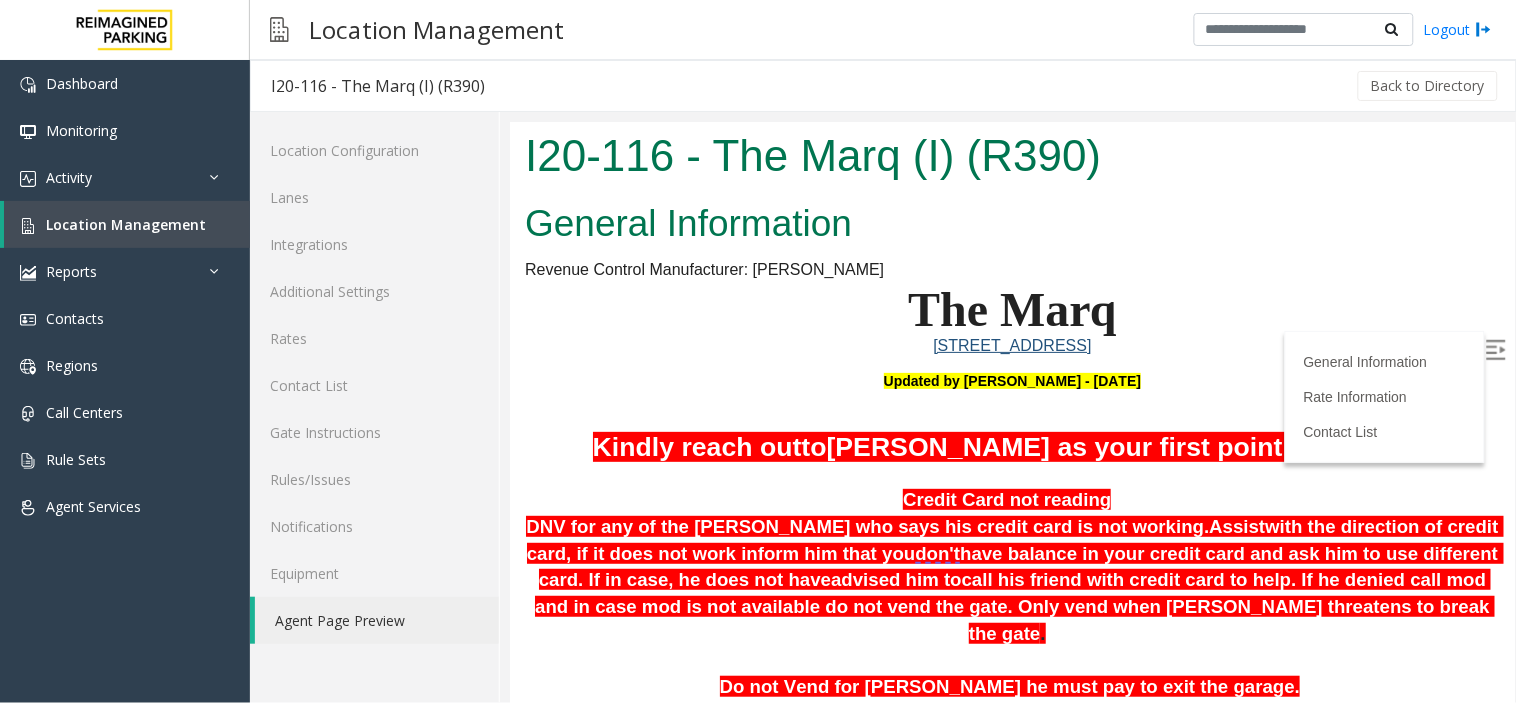 click on "General Information
Revenue Control Manufacturer: [PERSON_NAME]
The Marq [STREET_ADDRESS] Updated by [PERSON_NAME] - [DATE] Kindly reach out  to  [PERSON_NAME] as your first point of contact.   Credit Card not reading     DNV for any of the [PERSON_NAME] who says his credit card is not working.  Assist  with the direction of credit card, if it does not work inform him that you  don't  have balance in your credit card and ask him to use different card. If in case, he does not have  advised him to  call his friend with credit card to help. If he denied call mod and in case mod is not available do not vend the gate. Only vend when [PERSON_NAME] threatens to break the gate .       Do not Vend for [PERSON_NAME] he must pay to exit the garage.      Ticket will not return when pressing  Cancel???   That receipt is the new ticket that needs to be scanned on the barcode scanner instead of inserted since it is no longer a ticket.   will not inches  away     -" at bounding box center [1011, 2336] 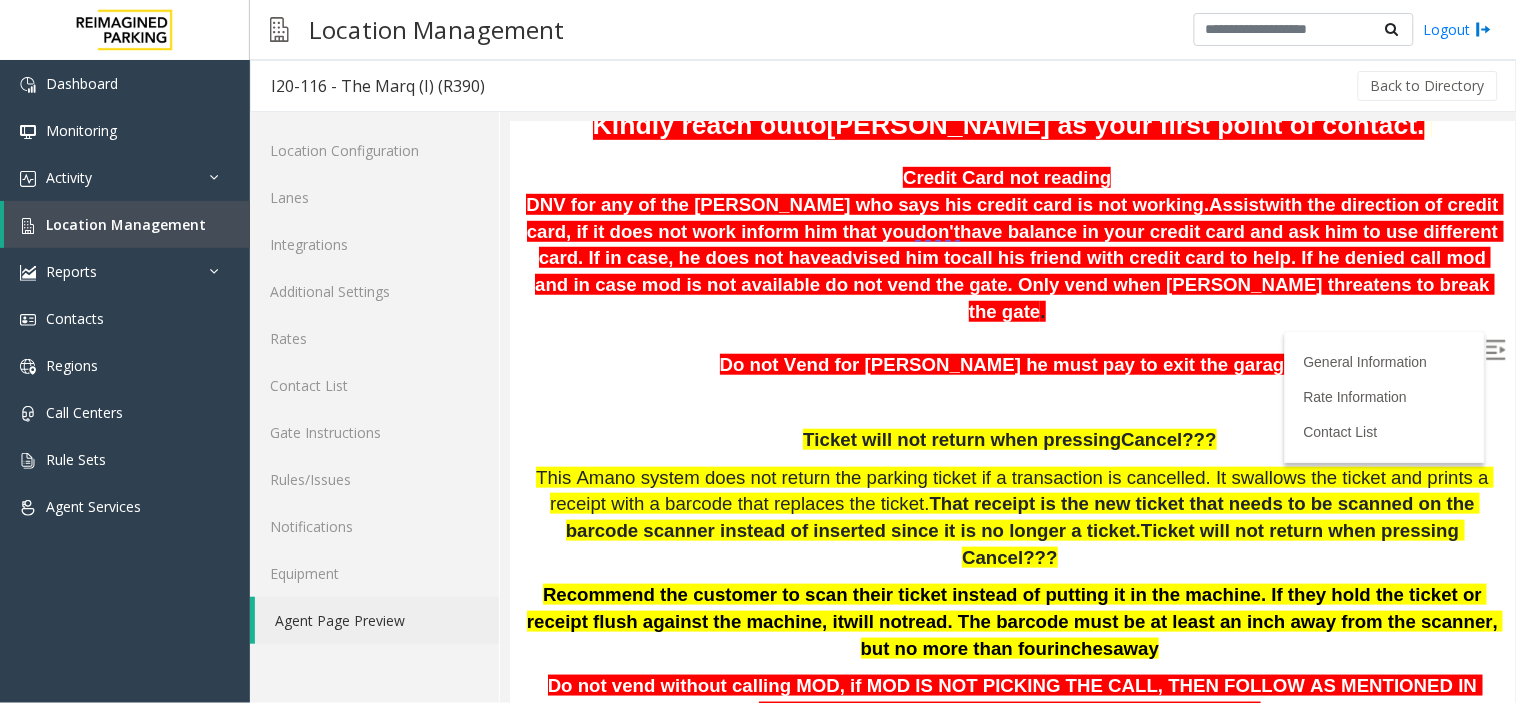 scroll, scrollTop: 333, scrollLeft: 0, axis: vertical 